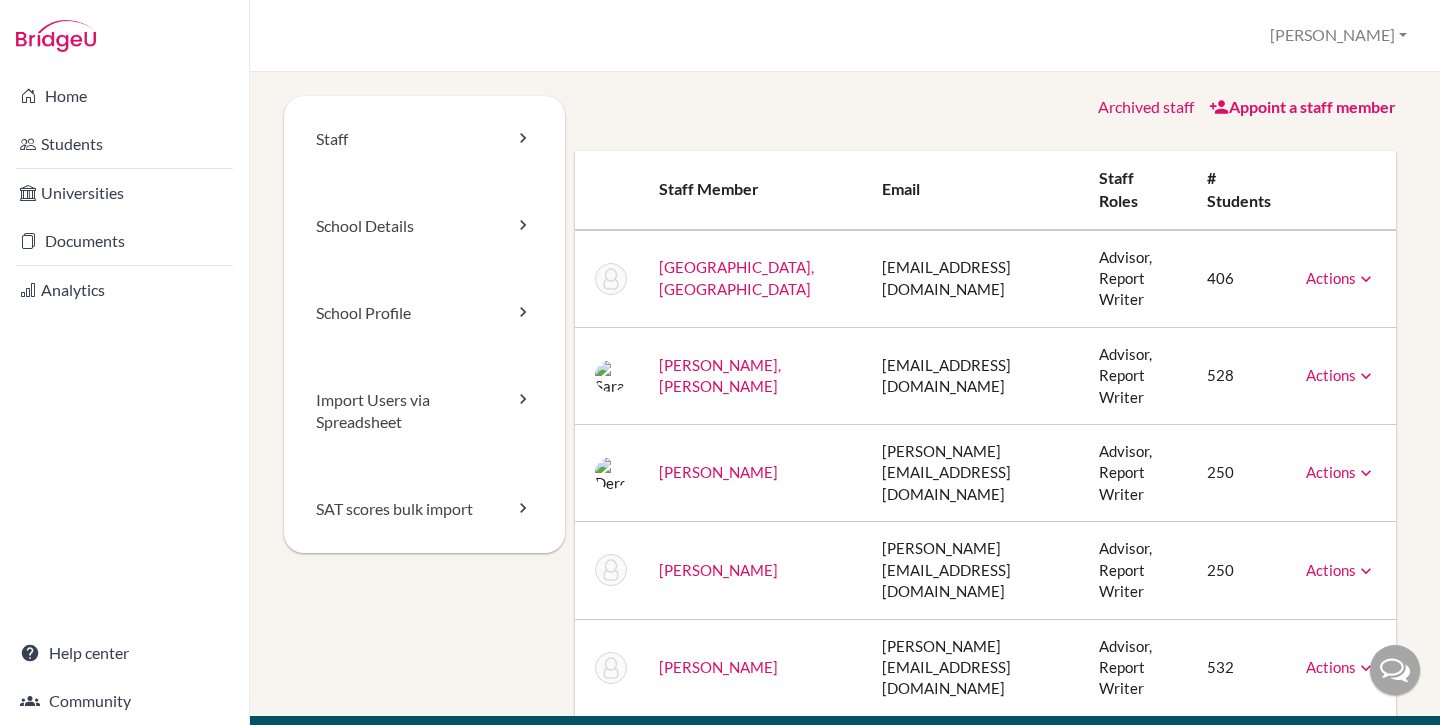 scroll, scrollTop: 0, scrollLeft: 0, axis: both 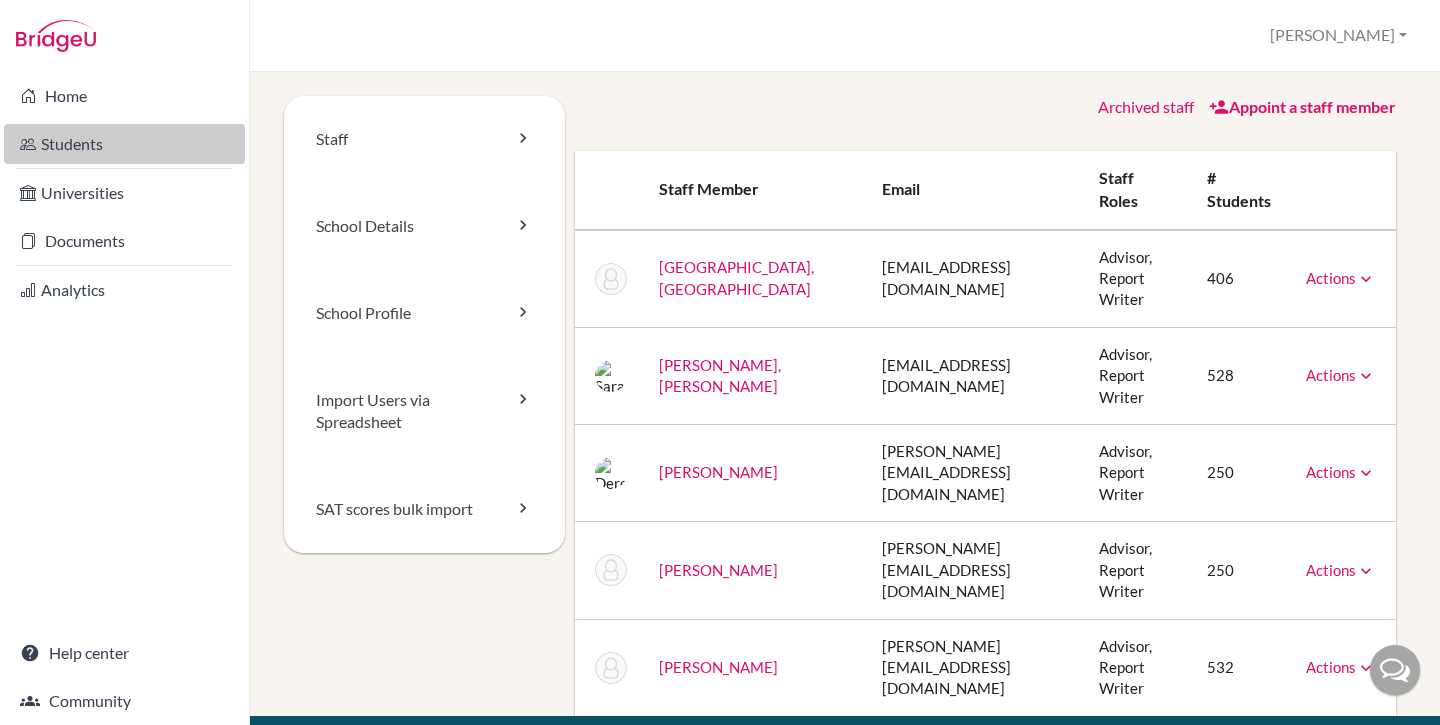 click on "Students" at bounding box center [124, 144] 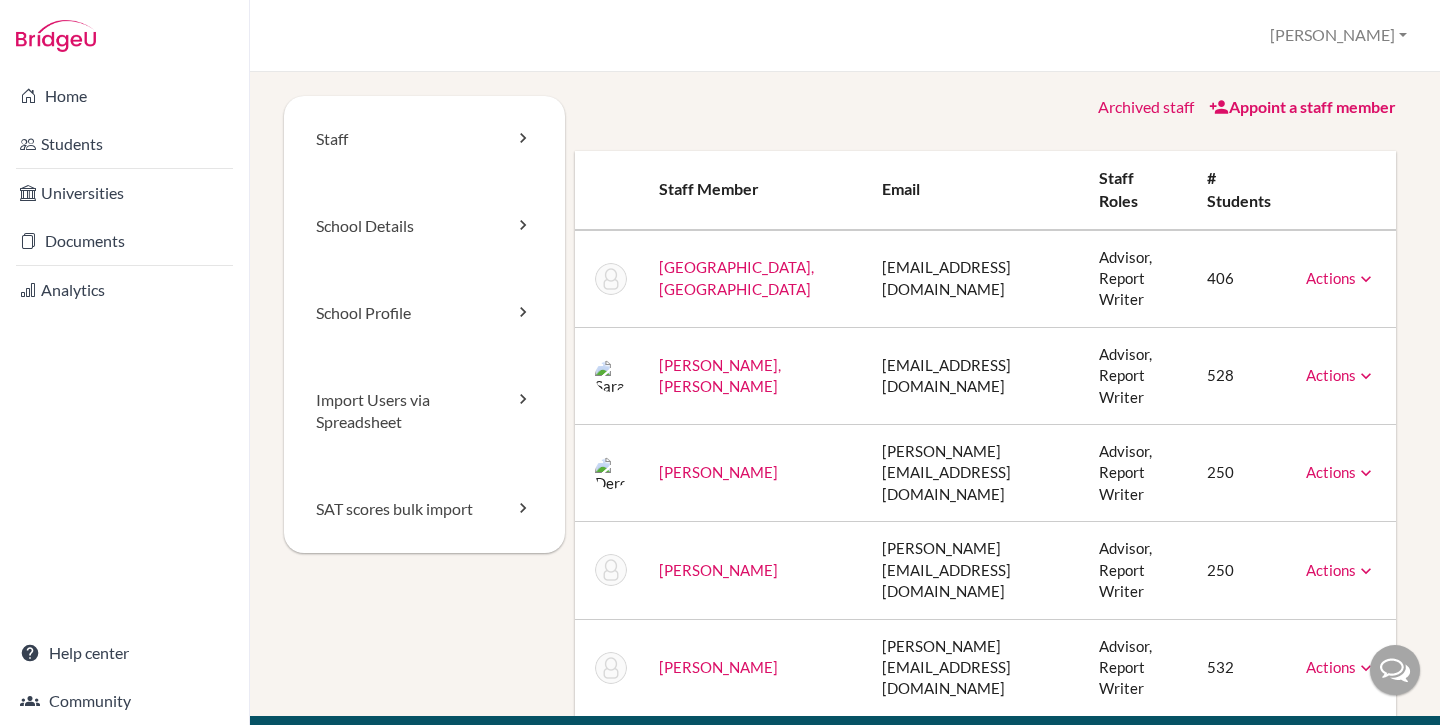 scroll, scrollTop: 0, scrollLeft: 0, axis: both 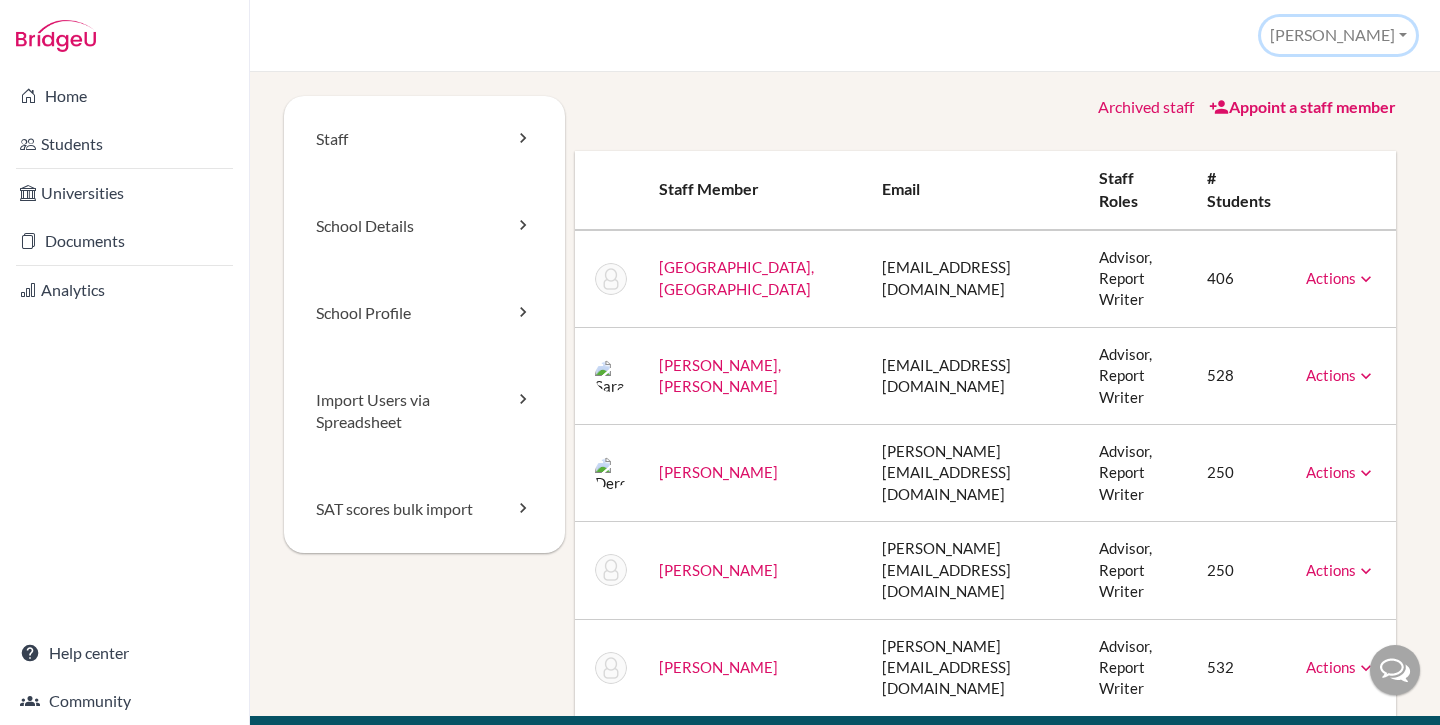 click on "[PERSON_NAME]" at bounding box center (1338, 35) 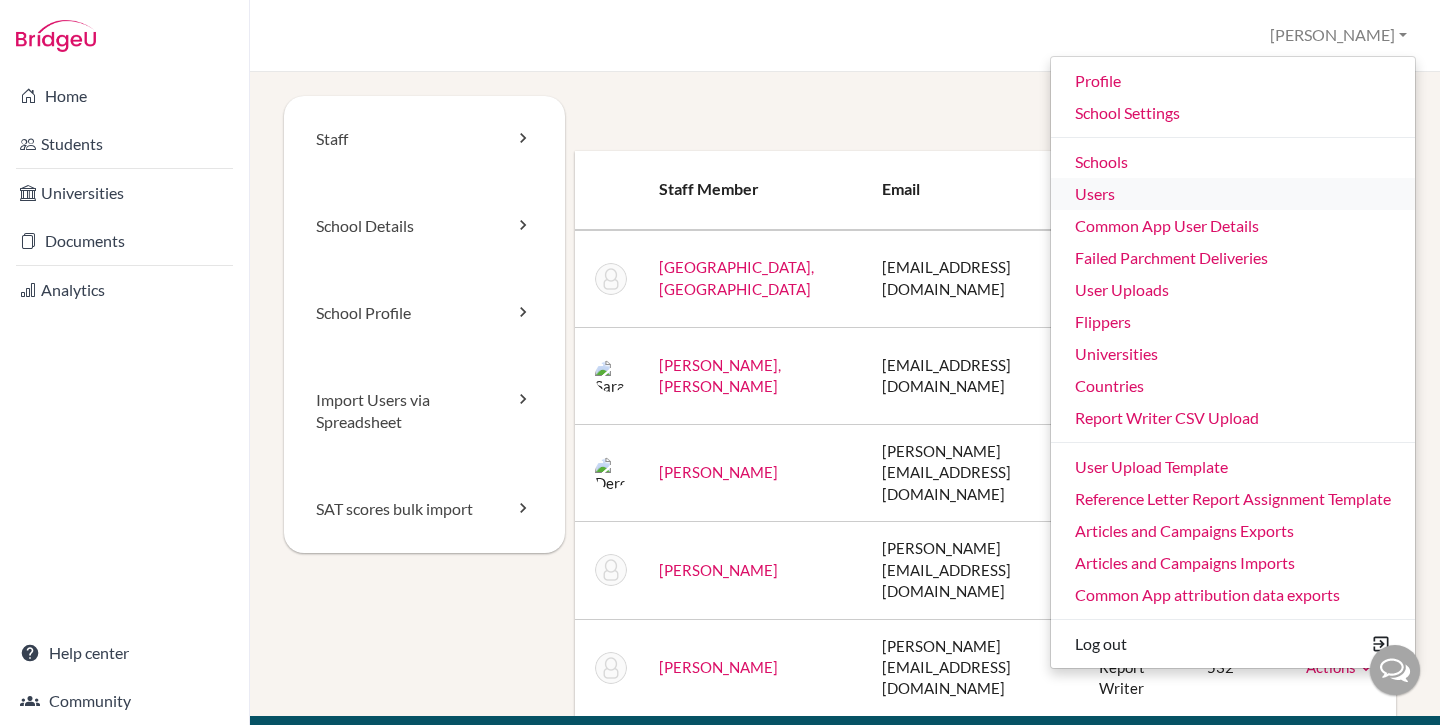 click on "Users" at bounding box center [1233, 194] 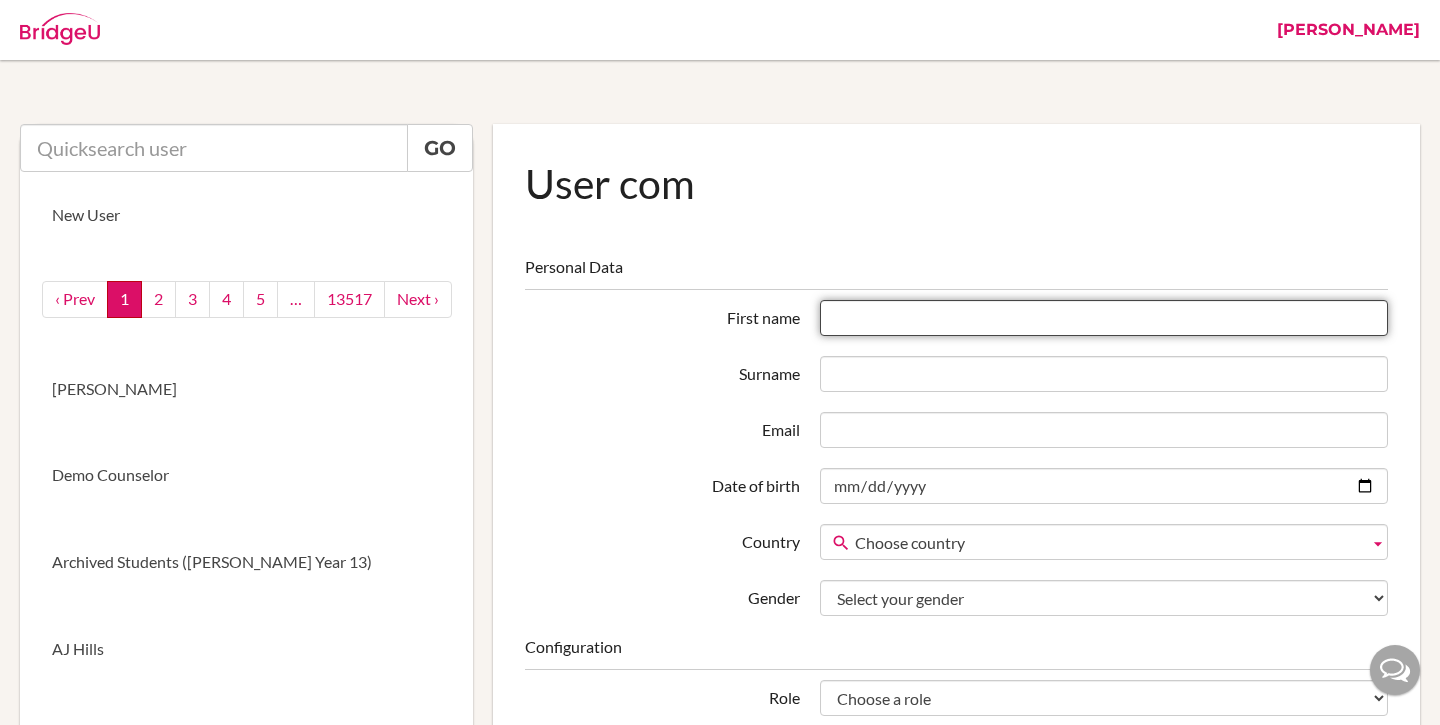 scroll, scrollTop: 0, scrollLeft: 0, axis: both 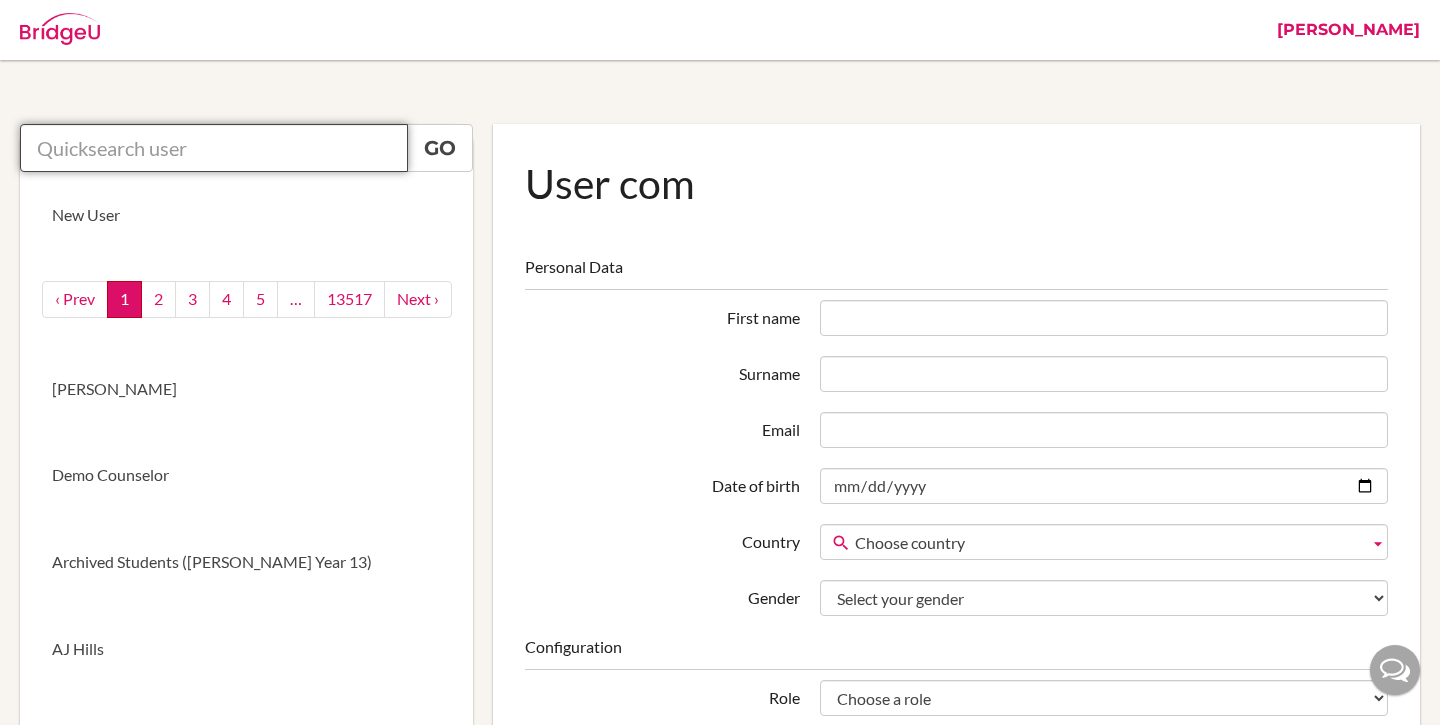 click at bounding box center [214, 148] 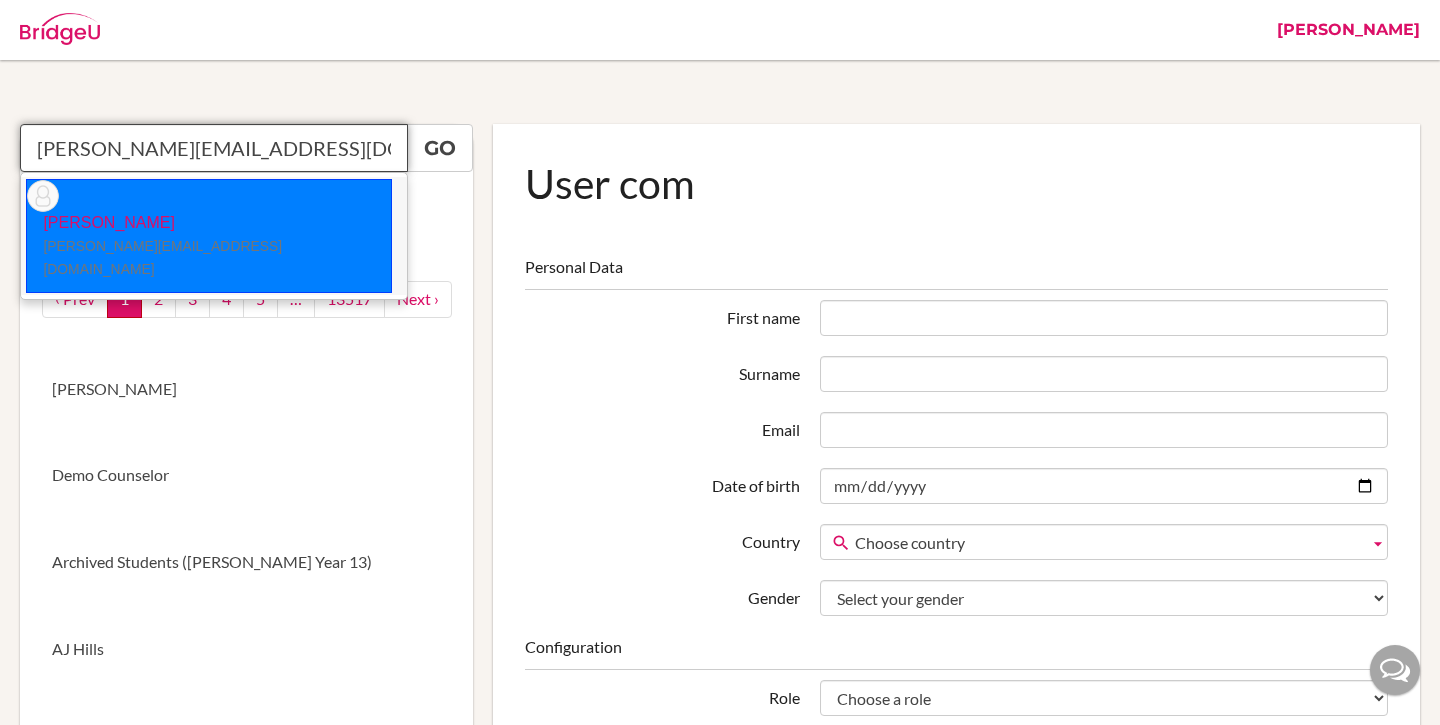 click on "john_james@ofs.edu.sg" at bounding box center [162, 257] 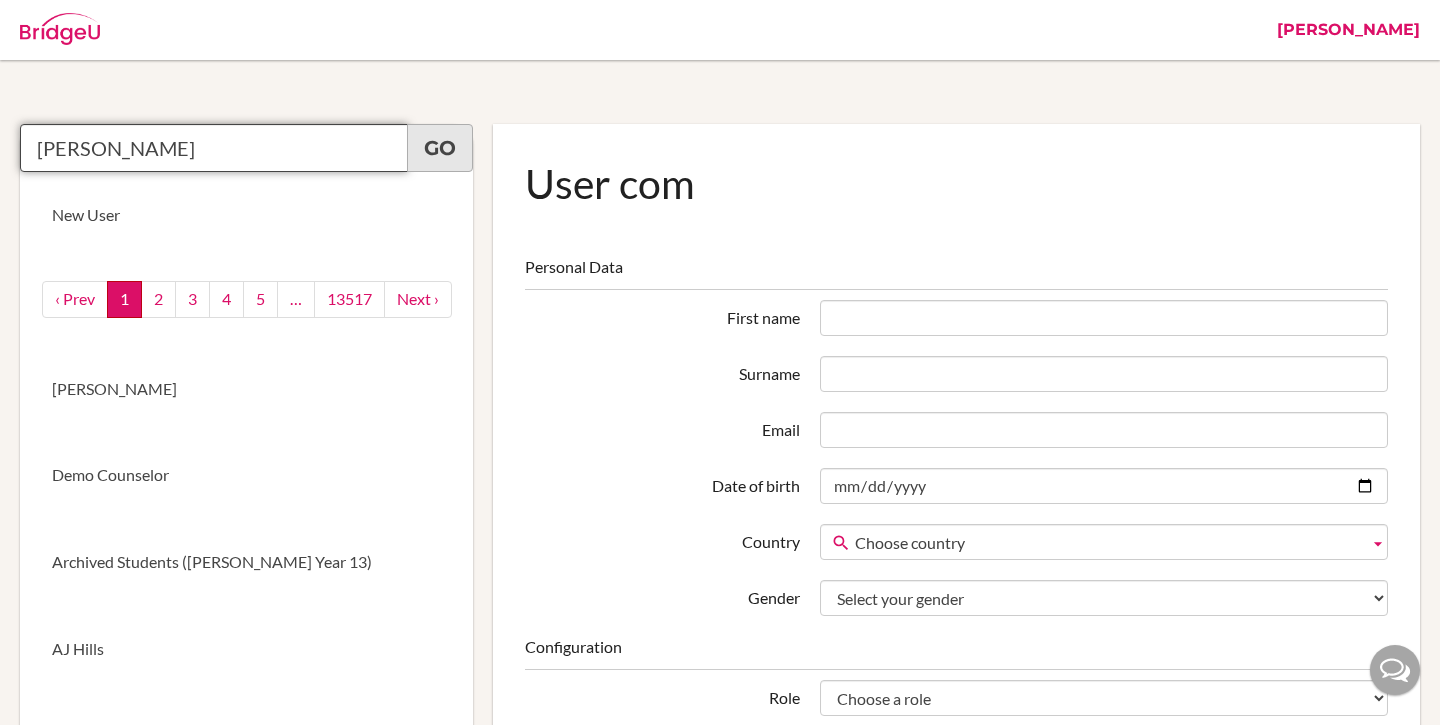 type on "John JAMES" 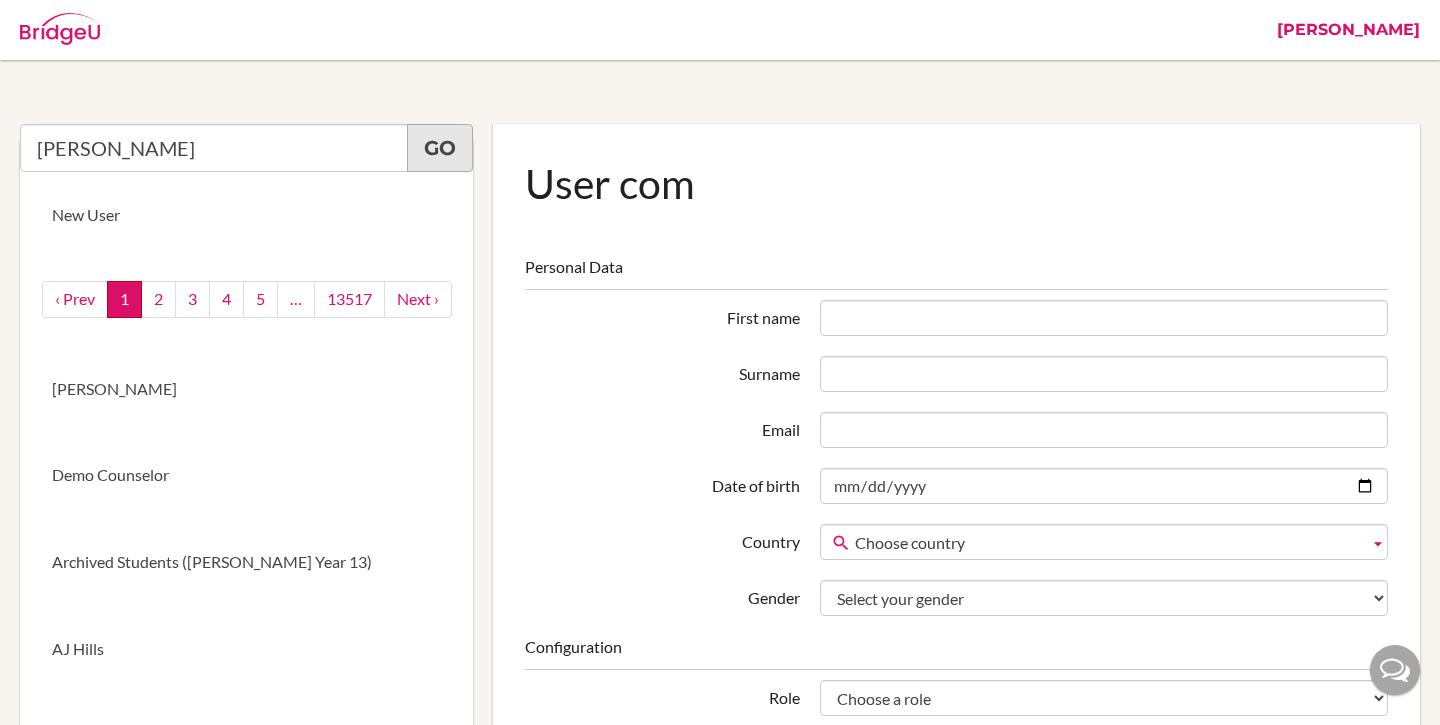 click on "Go" at bounding box center (440, 148) 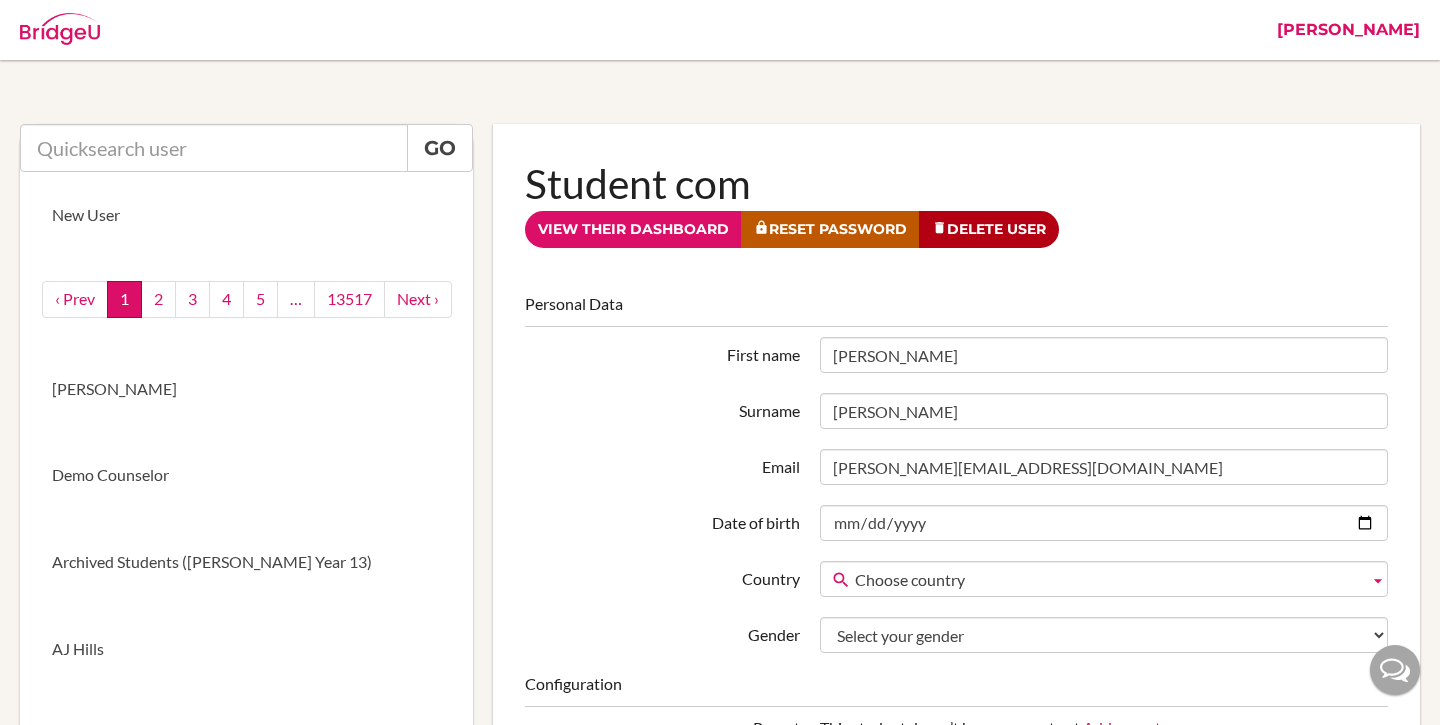 scroll, scrollTop: 0, scrollLeft: 0, axis: both 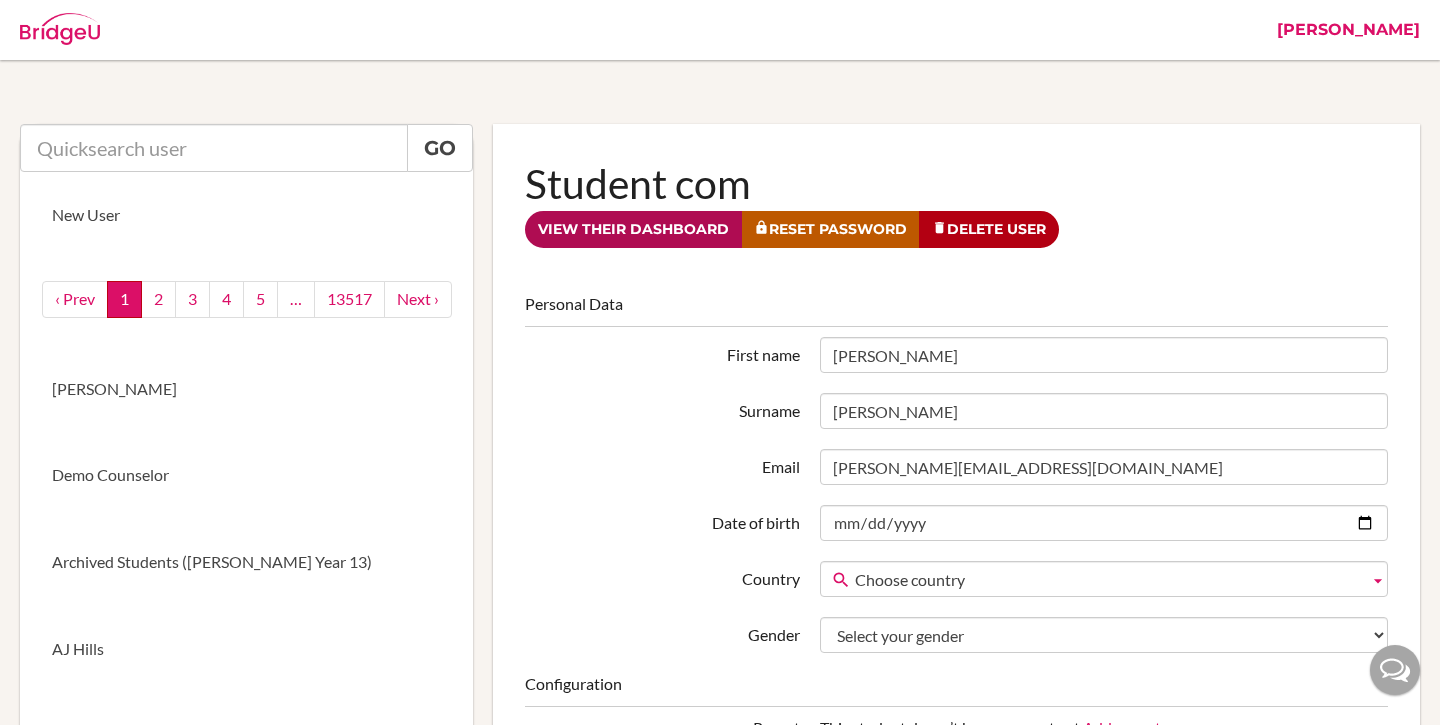 click on "View their dashboard" at bounding box center (633, 229) 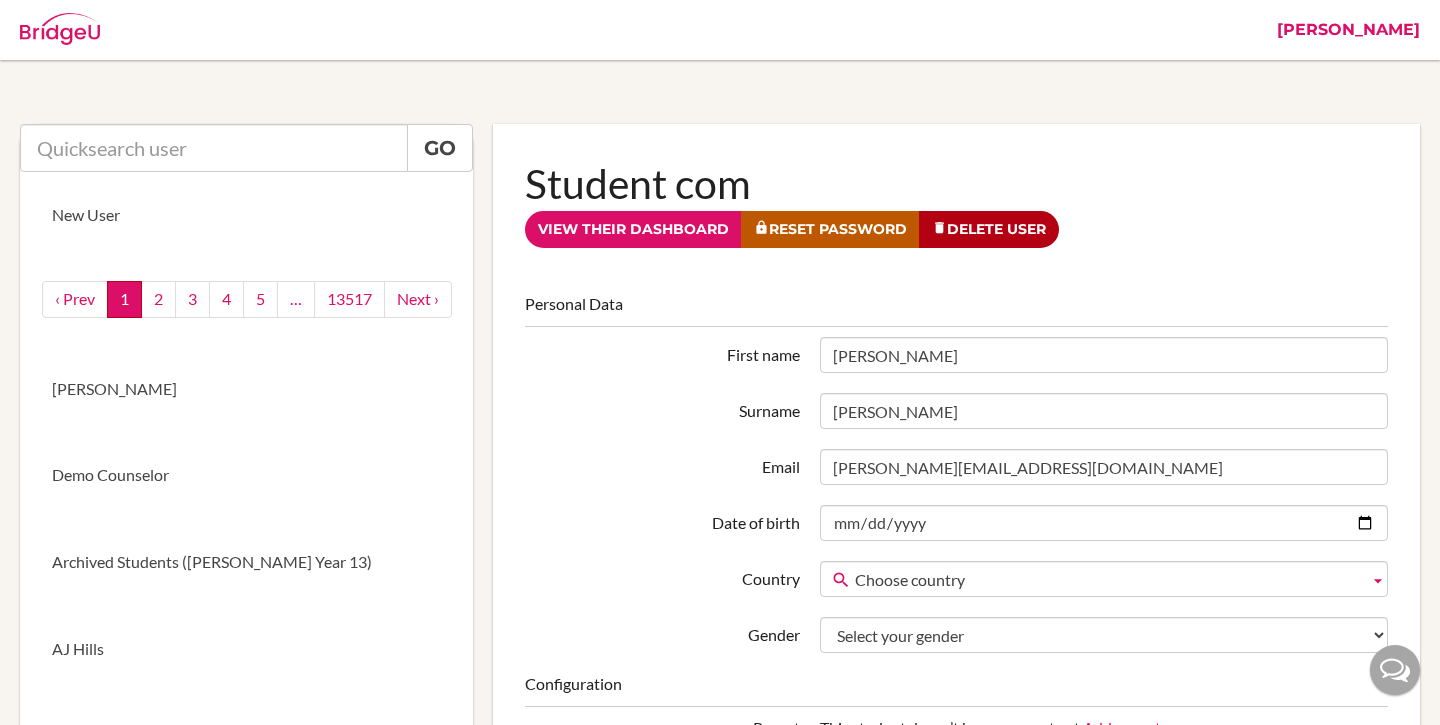 scroll, scrollTop: 0, scrollLeft: 0, axis: both 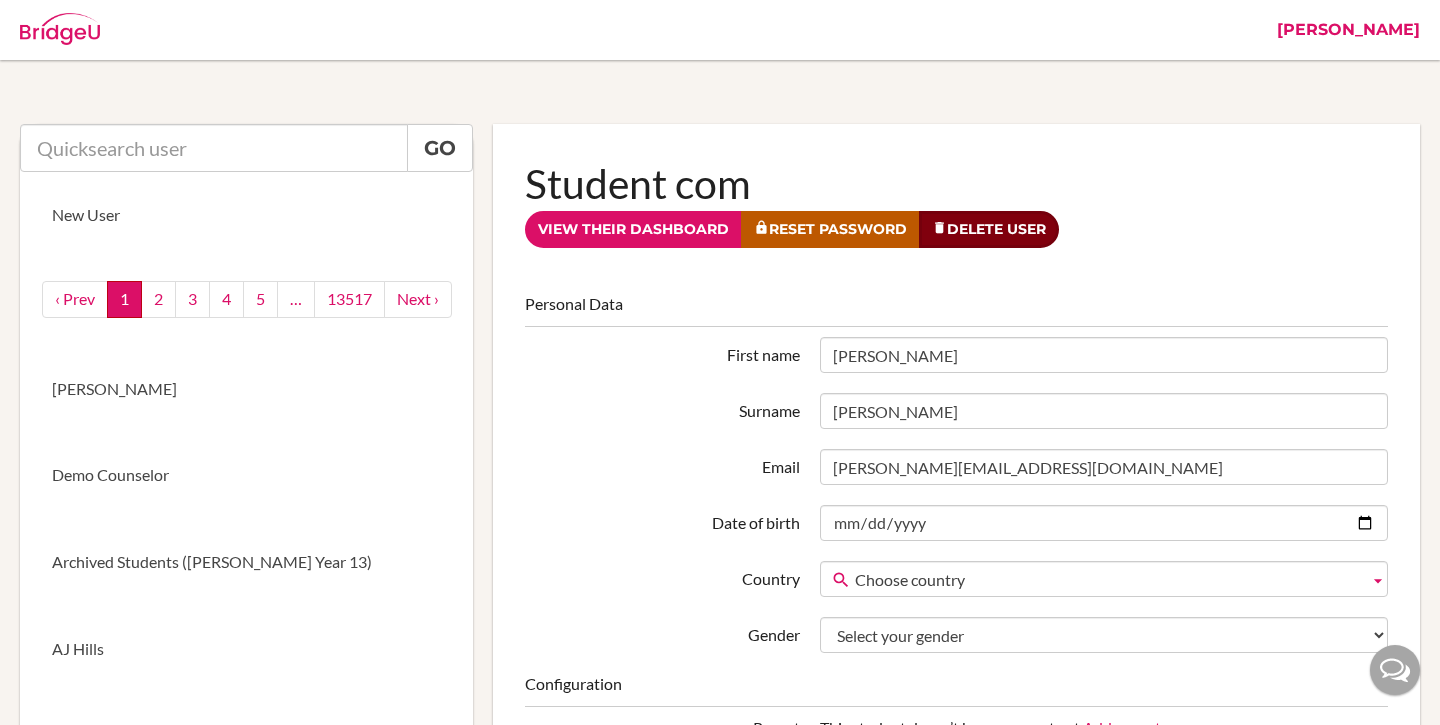 click on "Delete User" at bounding box center (989, 229) 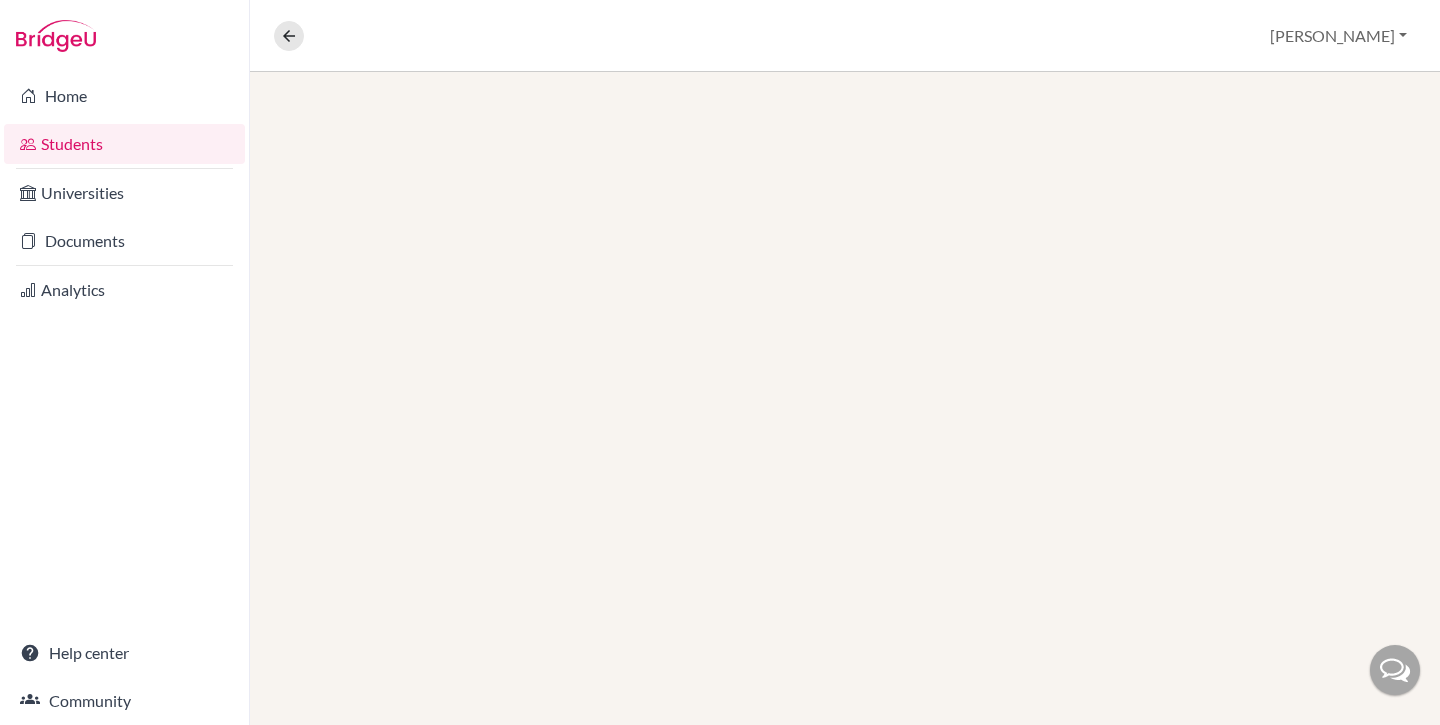 scroll, scrollTop: 0, scrollLeft: 0, axis: both 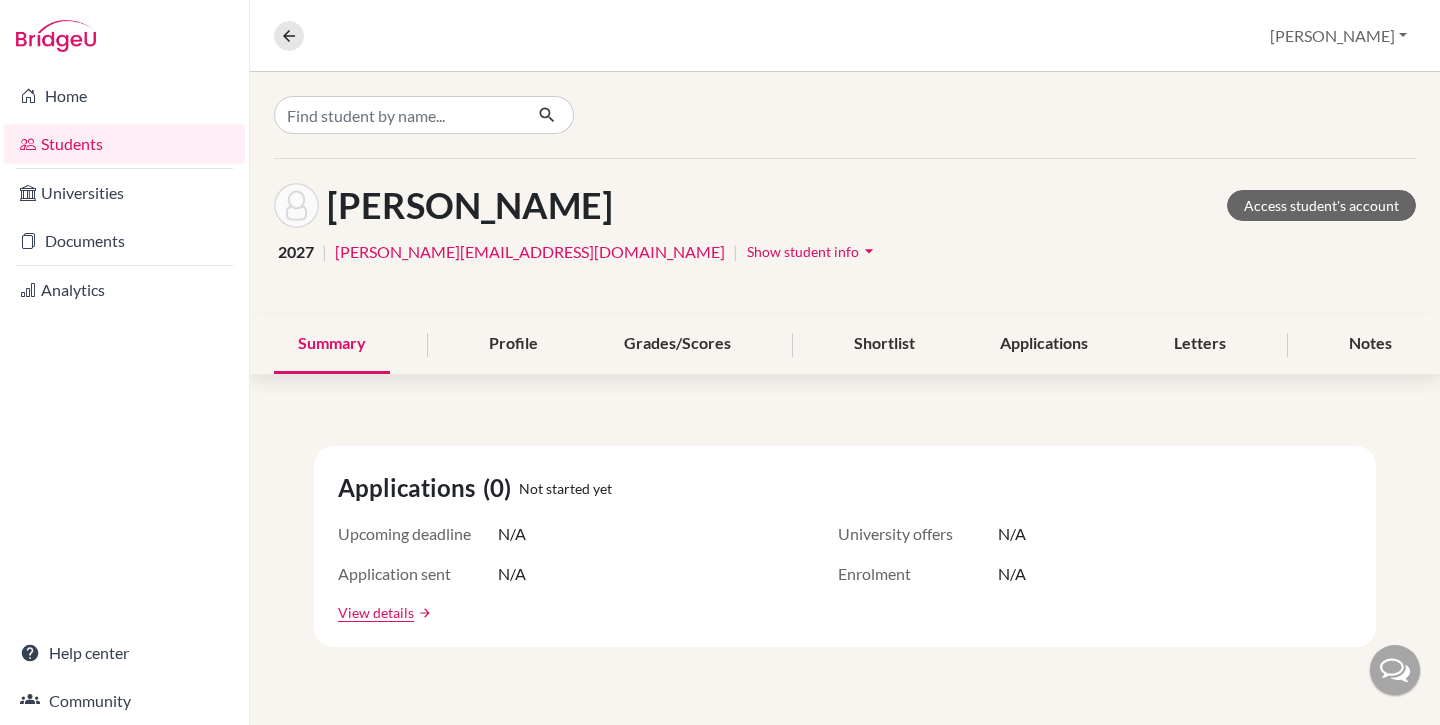 click on "Show student info" at bounding box center (803, 251) 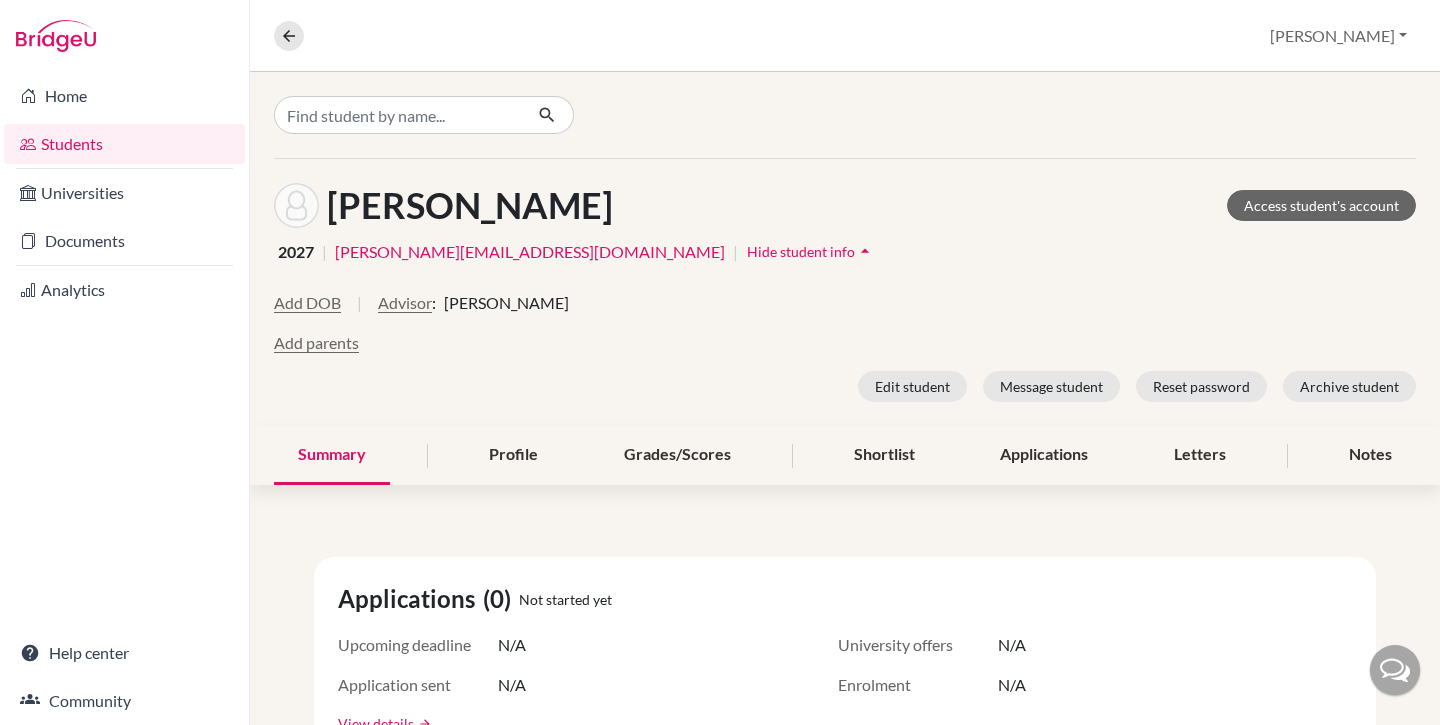 click on "Hide student info" at bounding box center [801, 251] 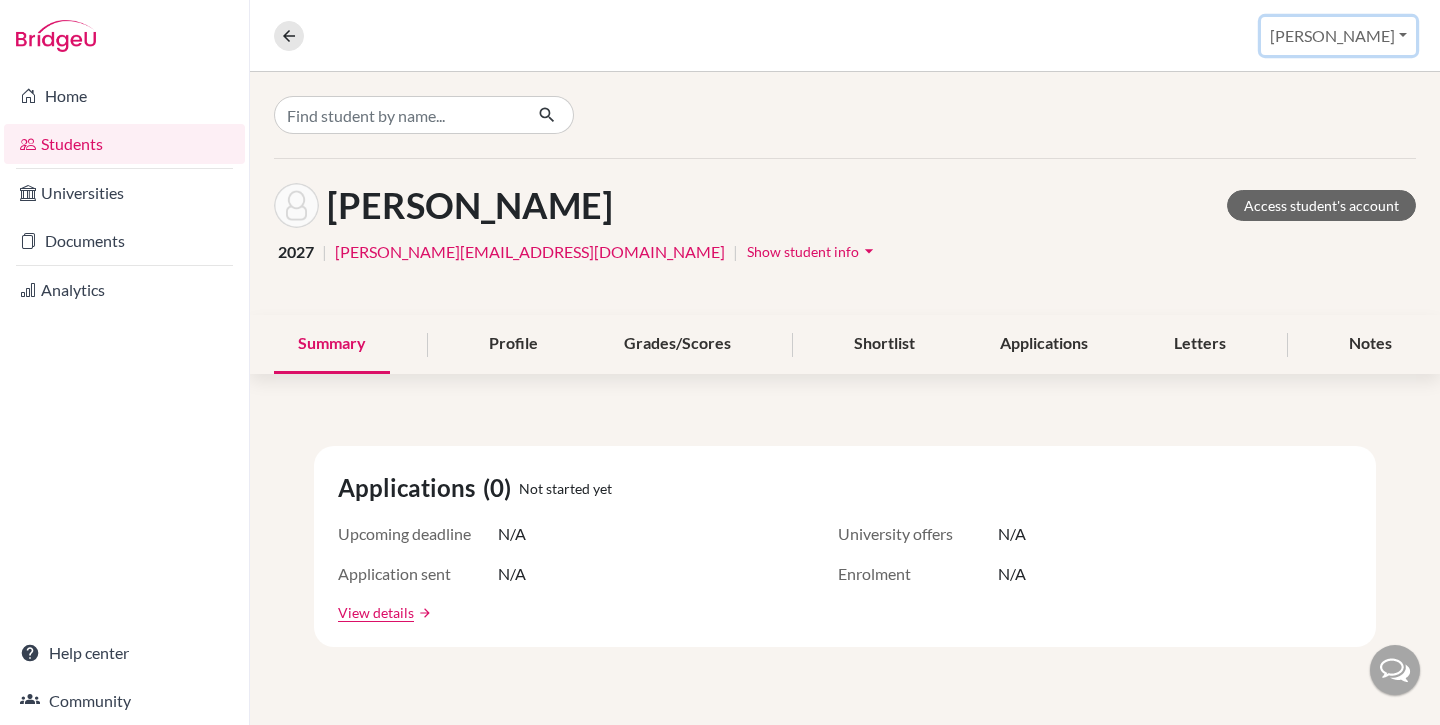 click on "[PERSON_NAME]" at bounding box center [1338, 36] 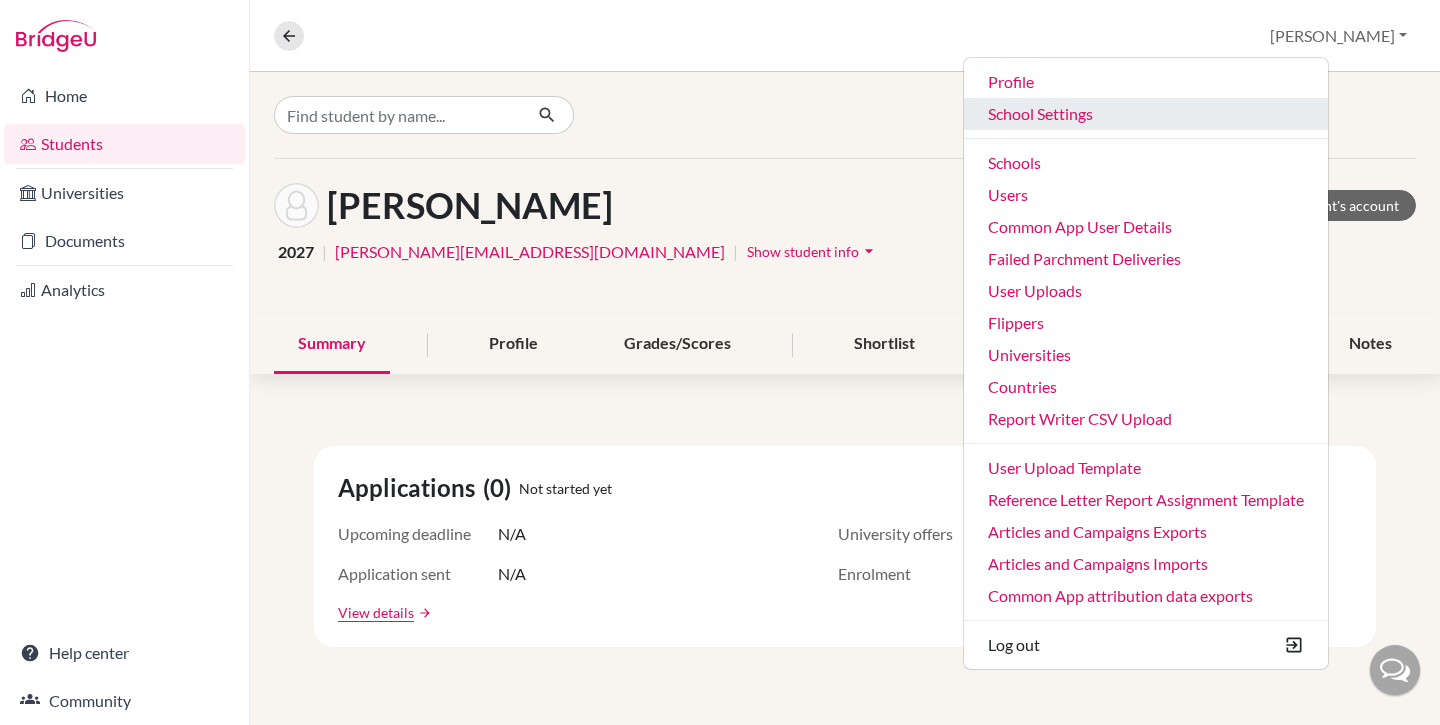 click on "School Settings" at bounding box center (1146, 114) 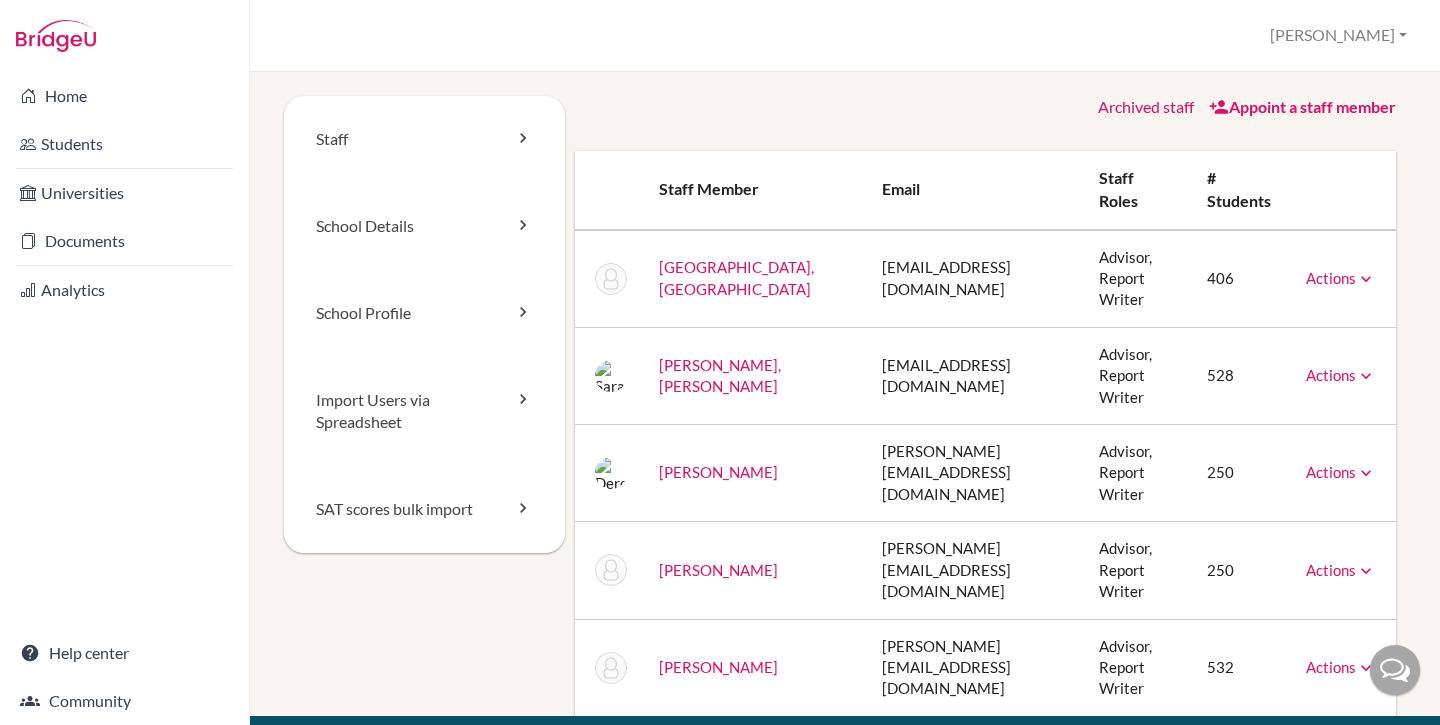 scroll, scrollTop: 0, scrollLeft: 0, axis: both 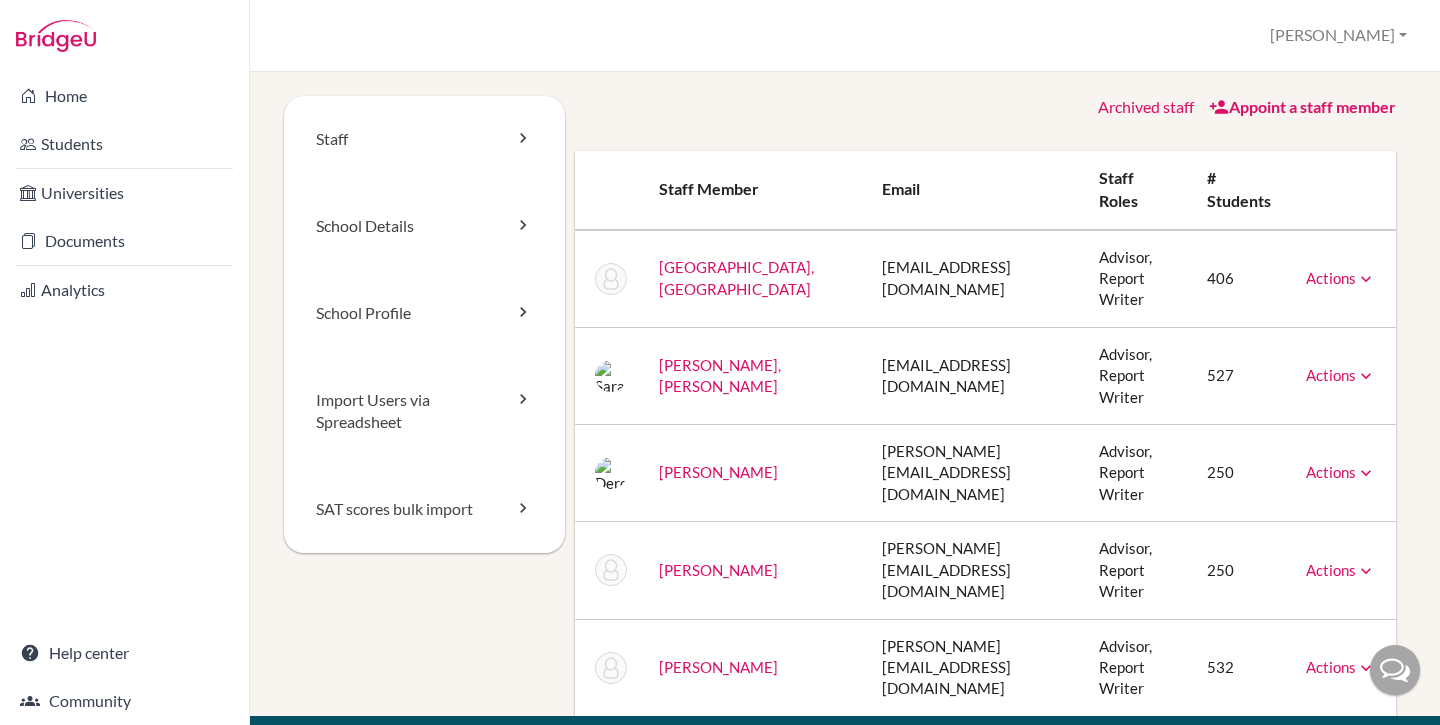 click on "Appoint a staff member" at bounding box center [1302, 106] 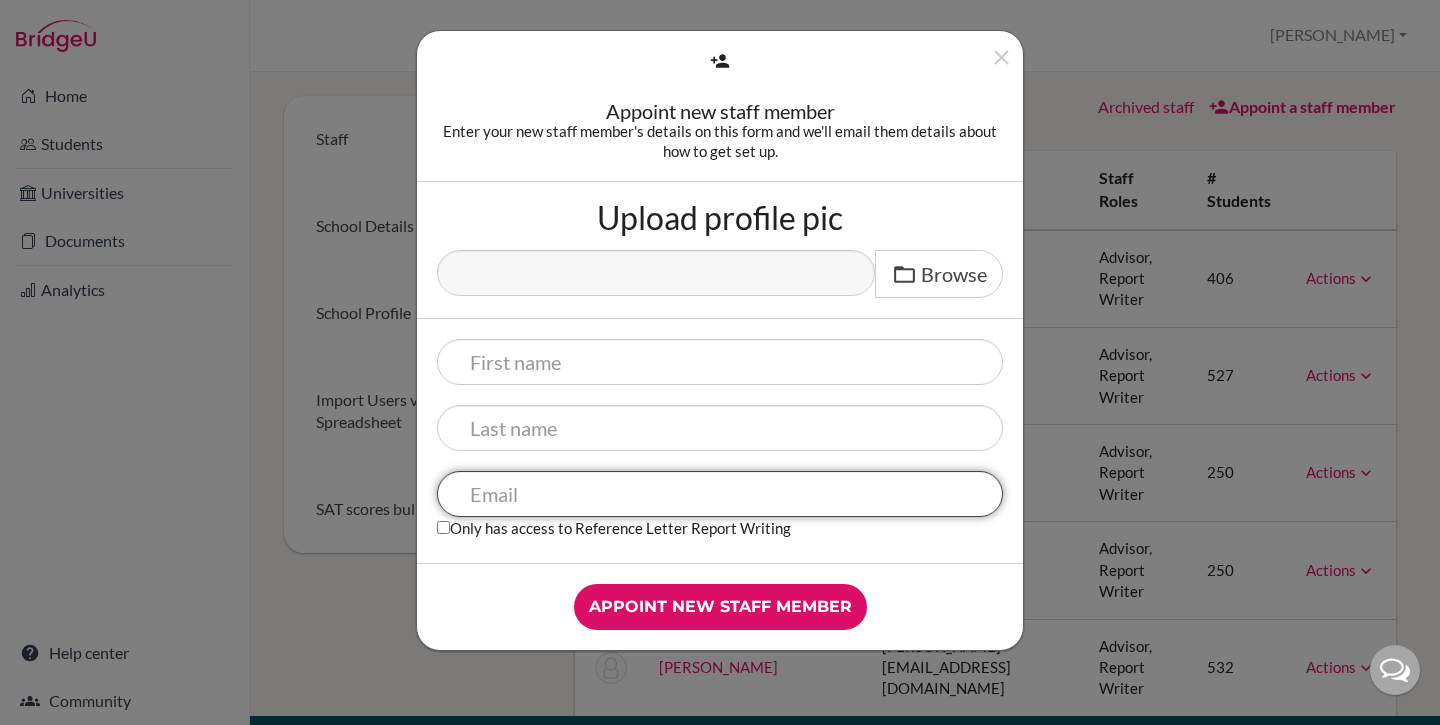 click at bounding box center [720, 494] 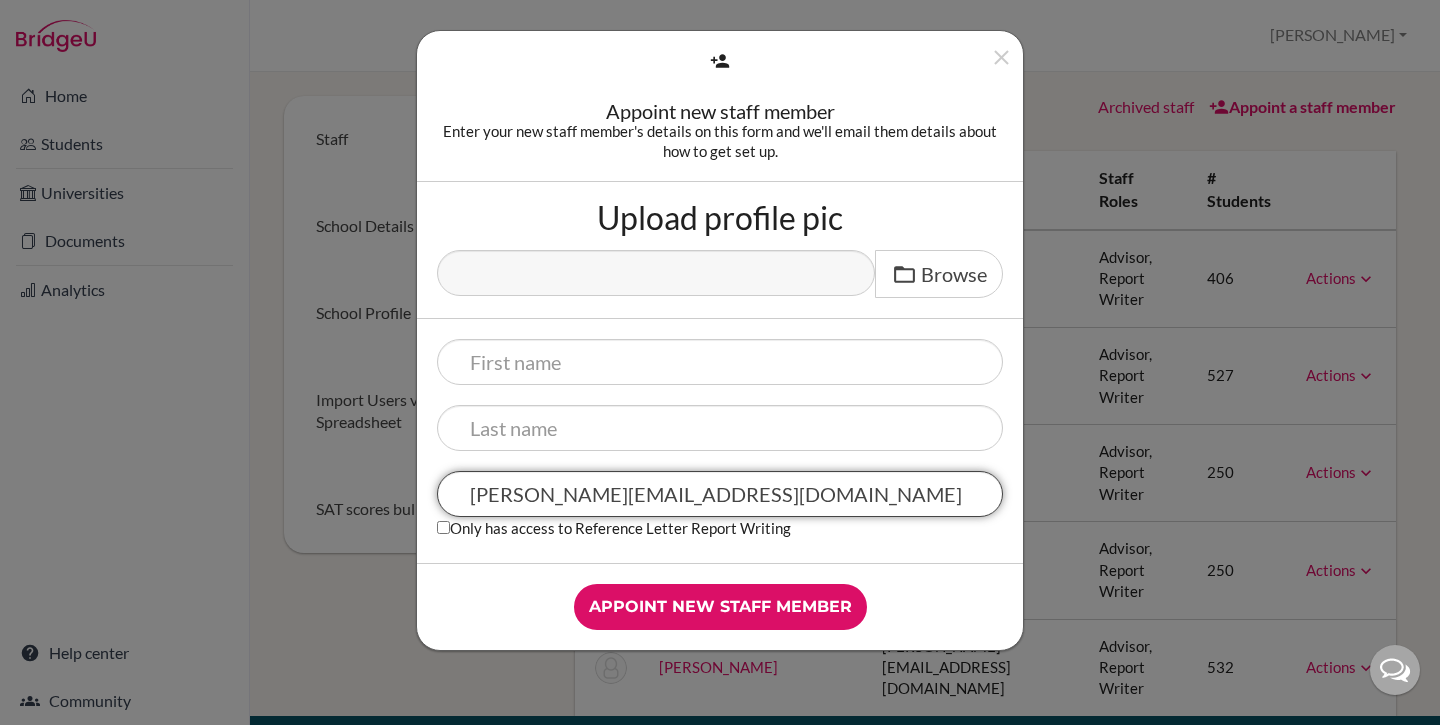 type on "[PERSON_NAME][EMAIL_ADDRESS][DOMAIN_NAME]" 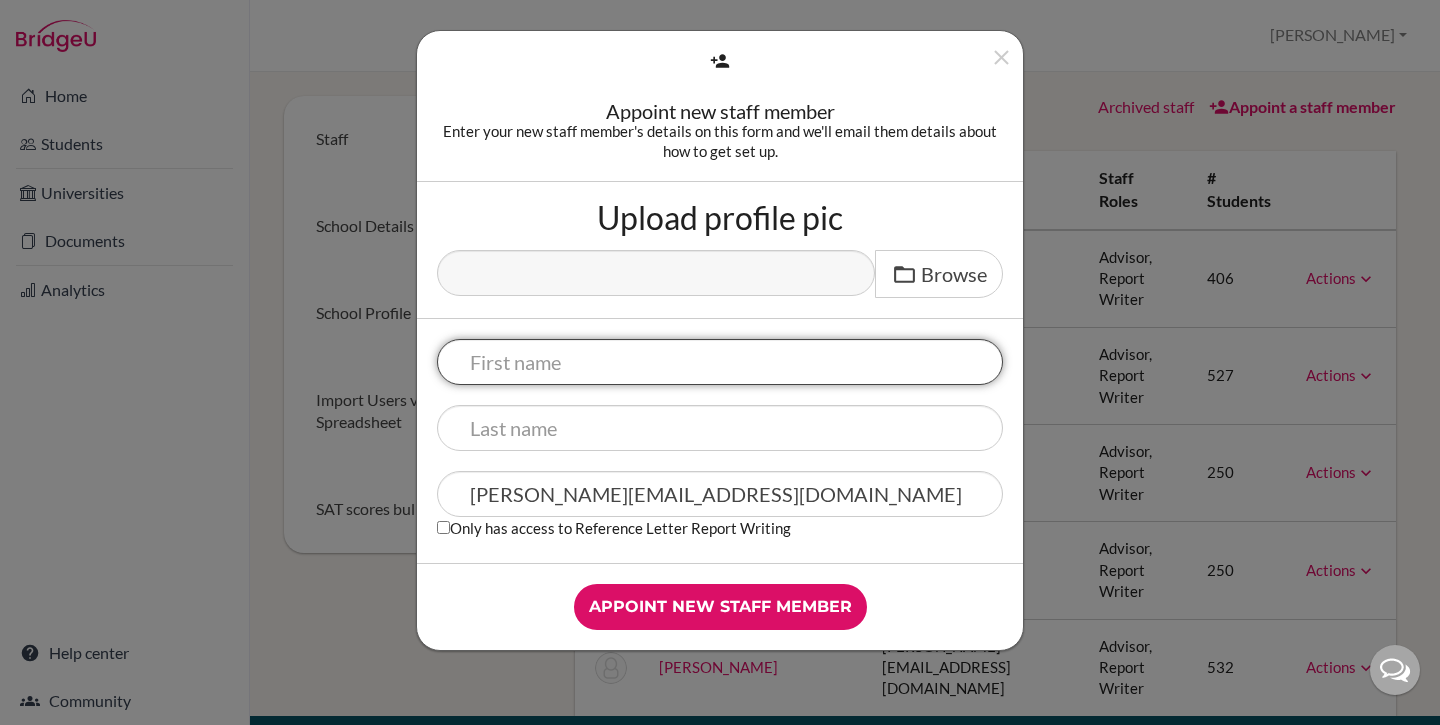 click at bounding box center (720, 362) 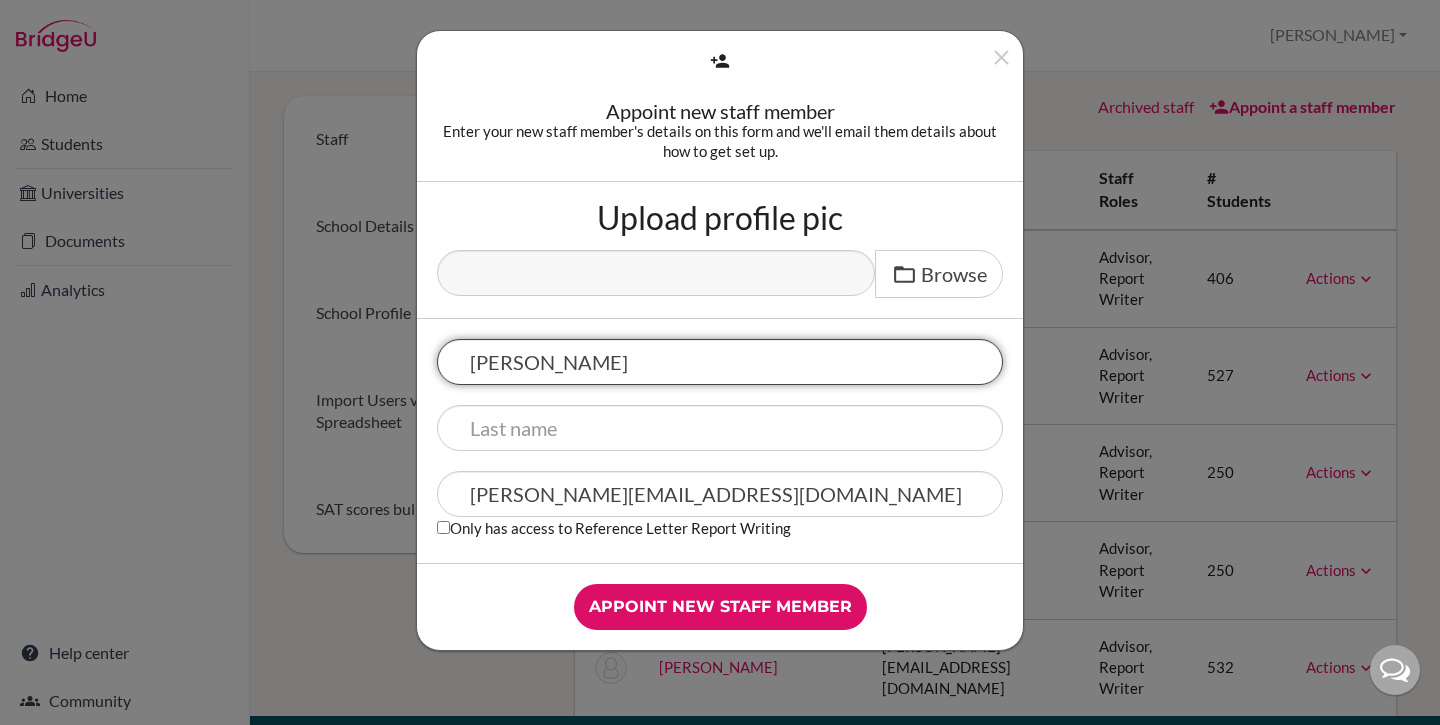 type on "John Joseph" 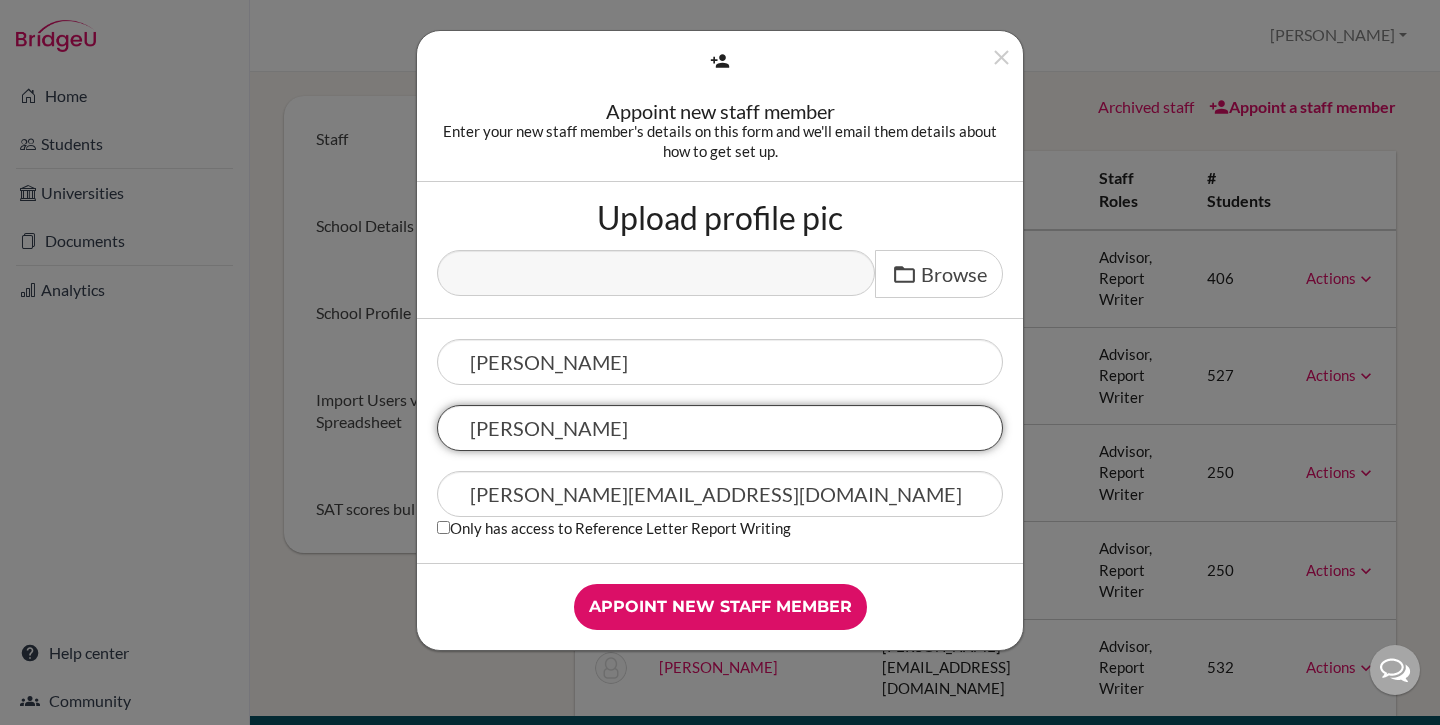 type on "James" 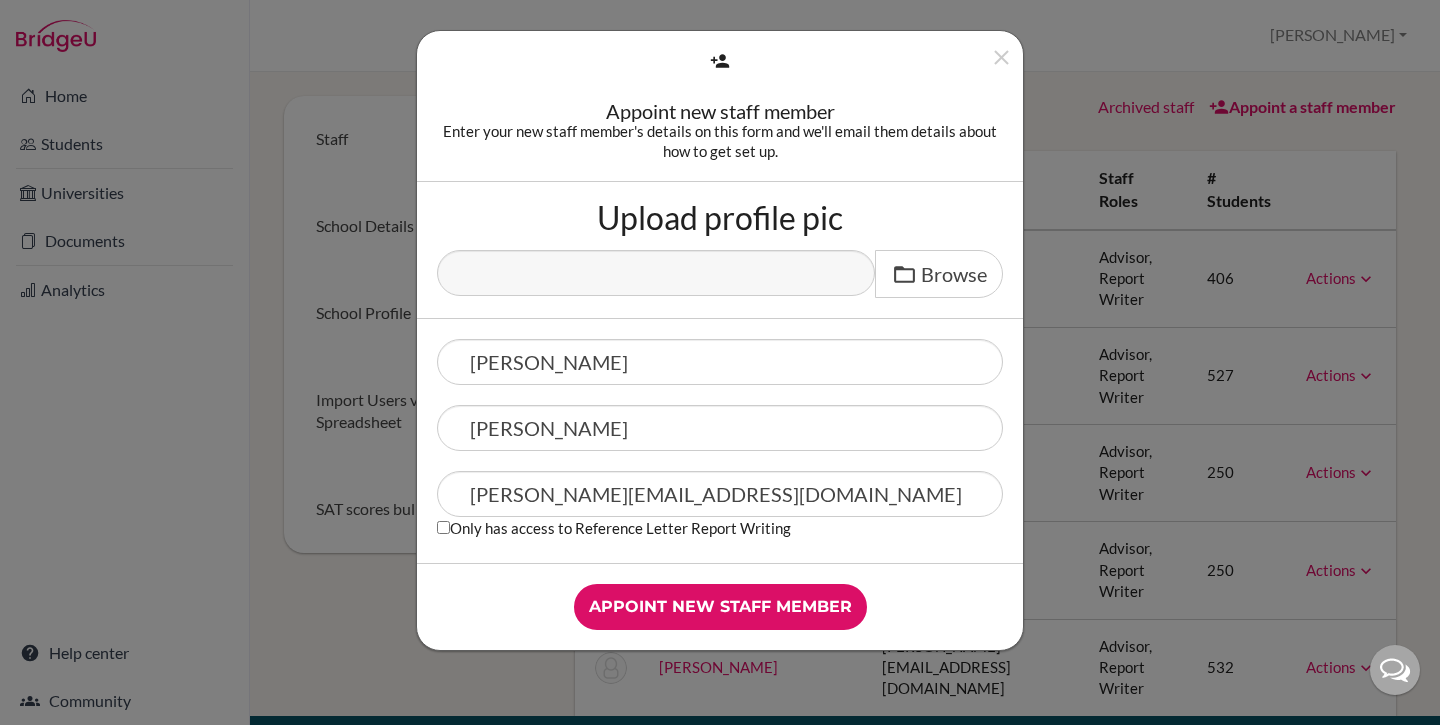 click on "Upload profile pic
Browse" at bounding box center (720, 250) 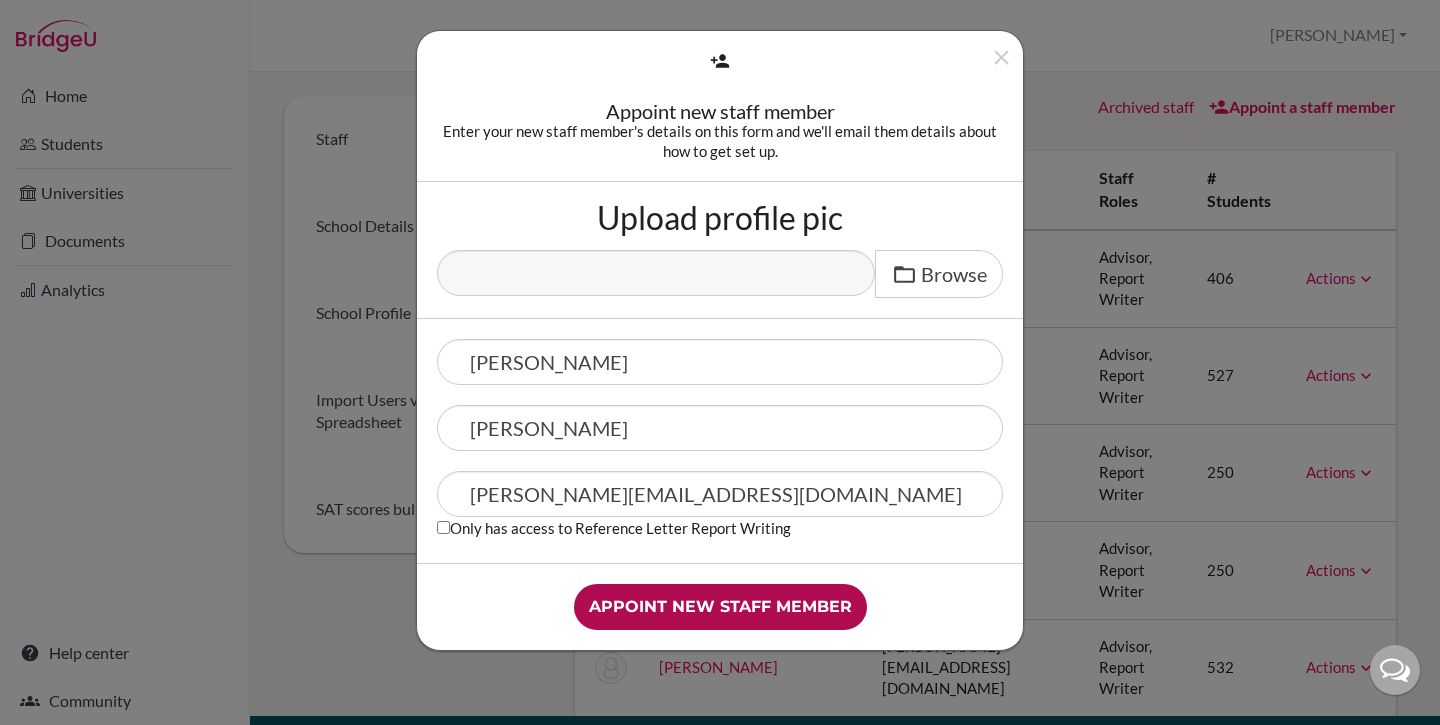 click on "Appoint new staff member" at bounding box center [720, 607] 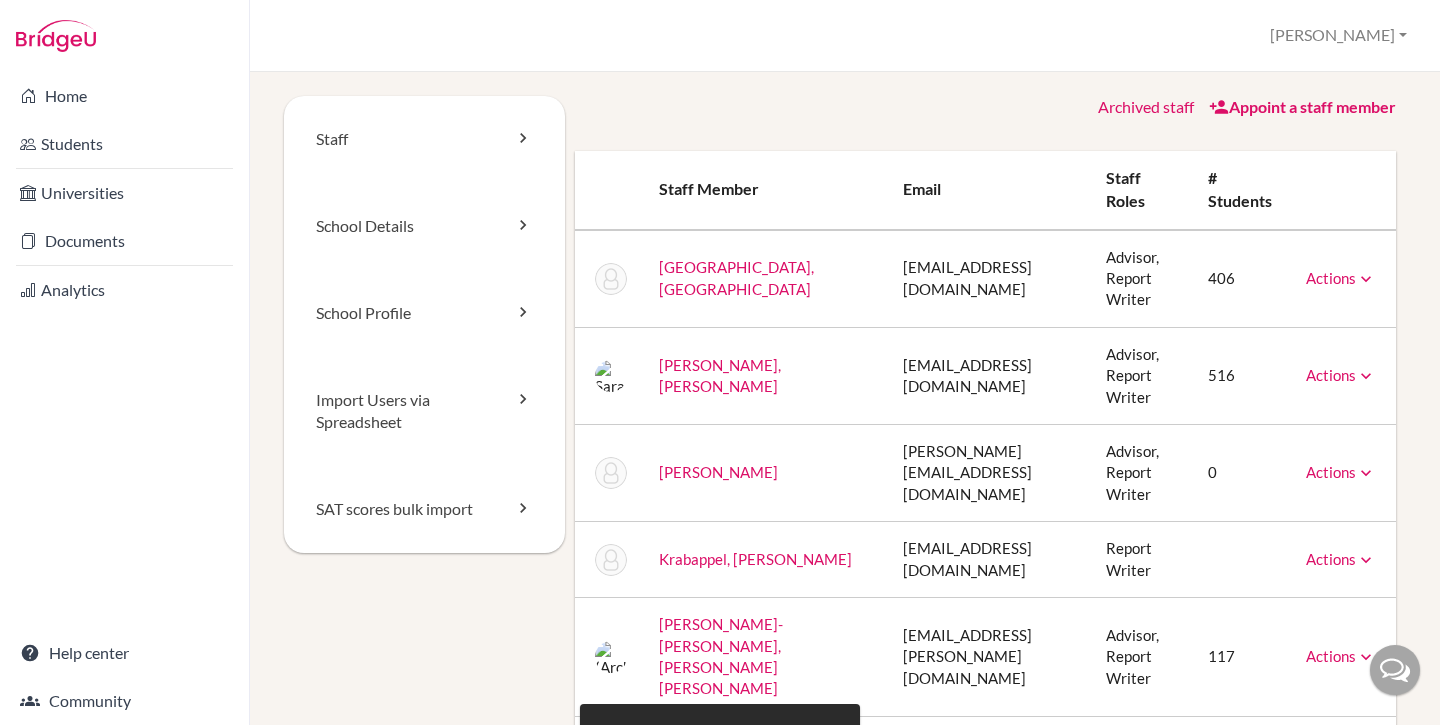 scroll, scrollTop: 0, scrollLeft: 0, axis: both 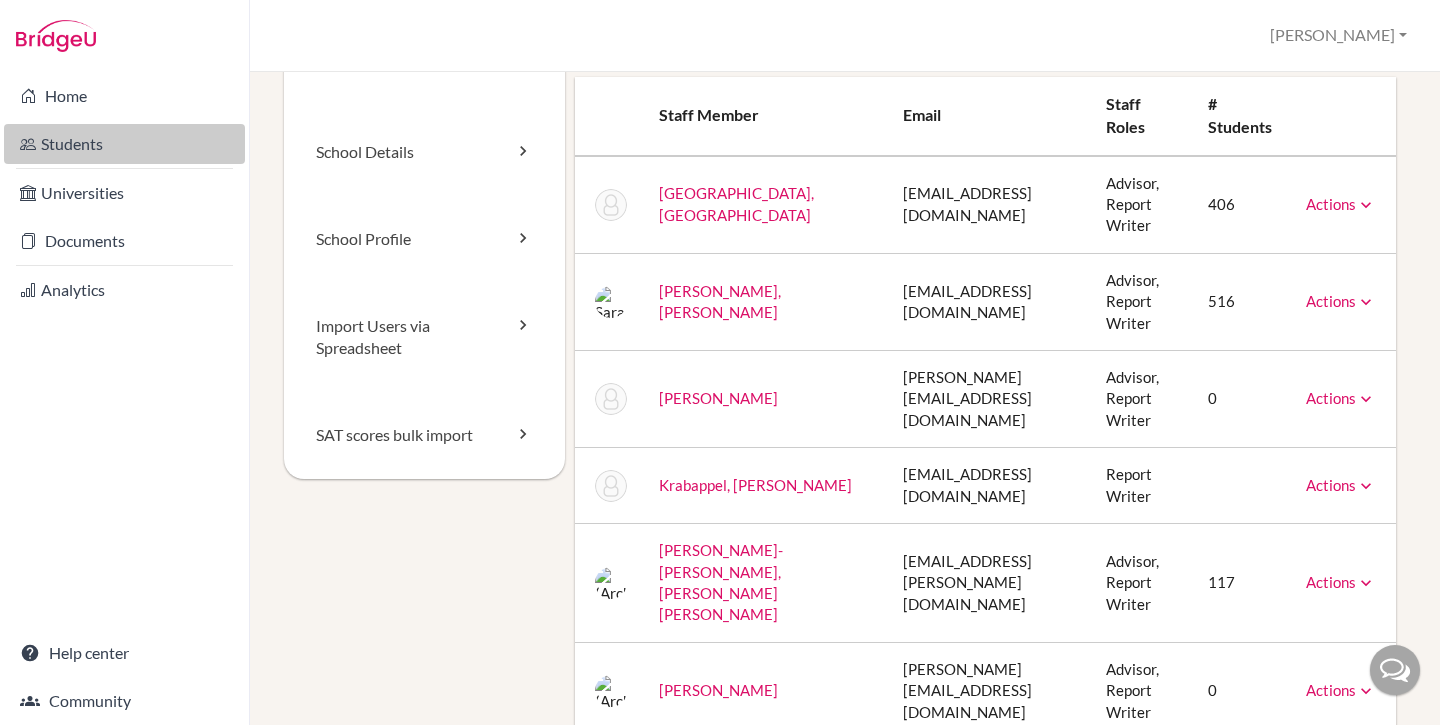 click on "Students" at bounding box center [124, 144] 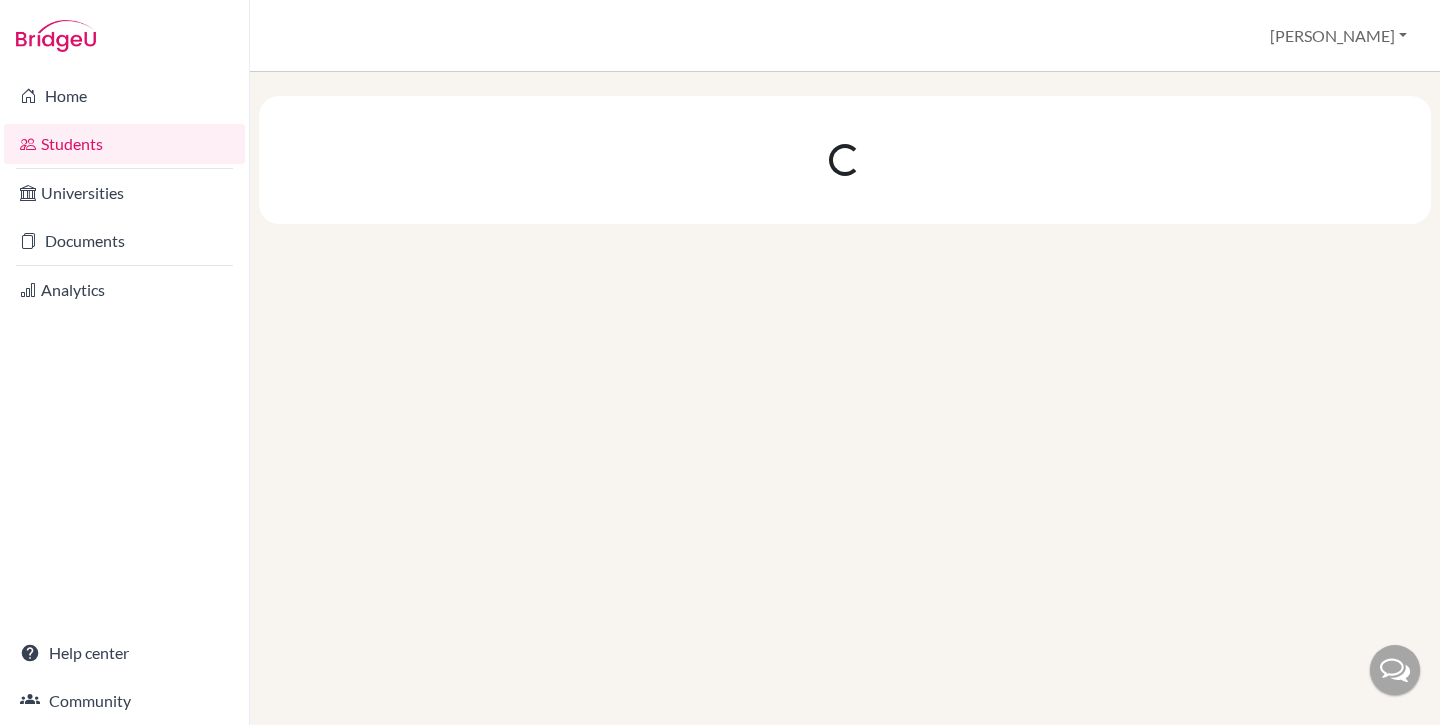 scroll, scrollTop: 0, scrollLeft: 0, axis: both 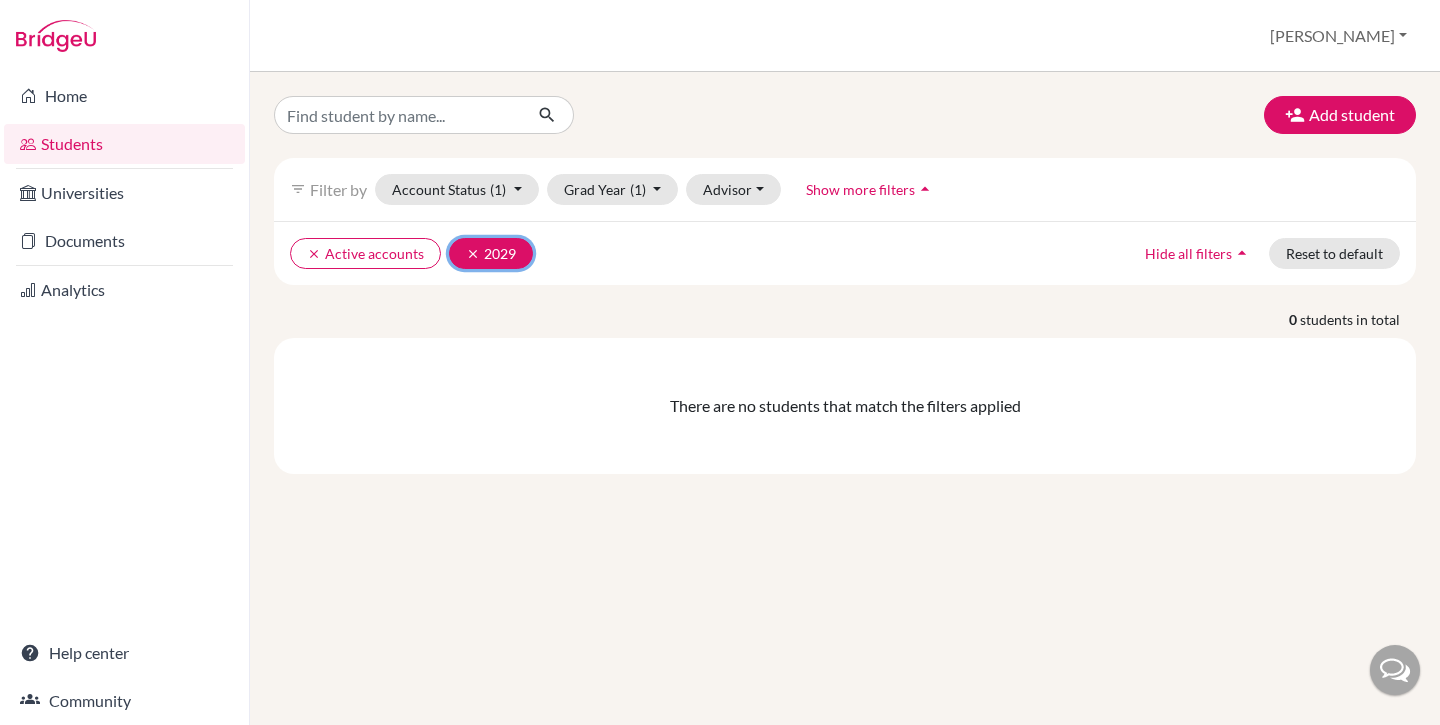 click on "clear" at bounding box center [473, 254] 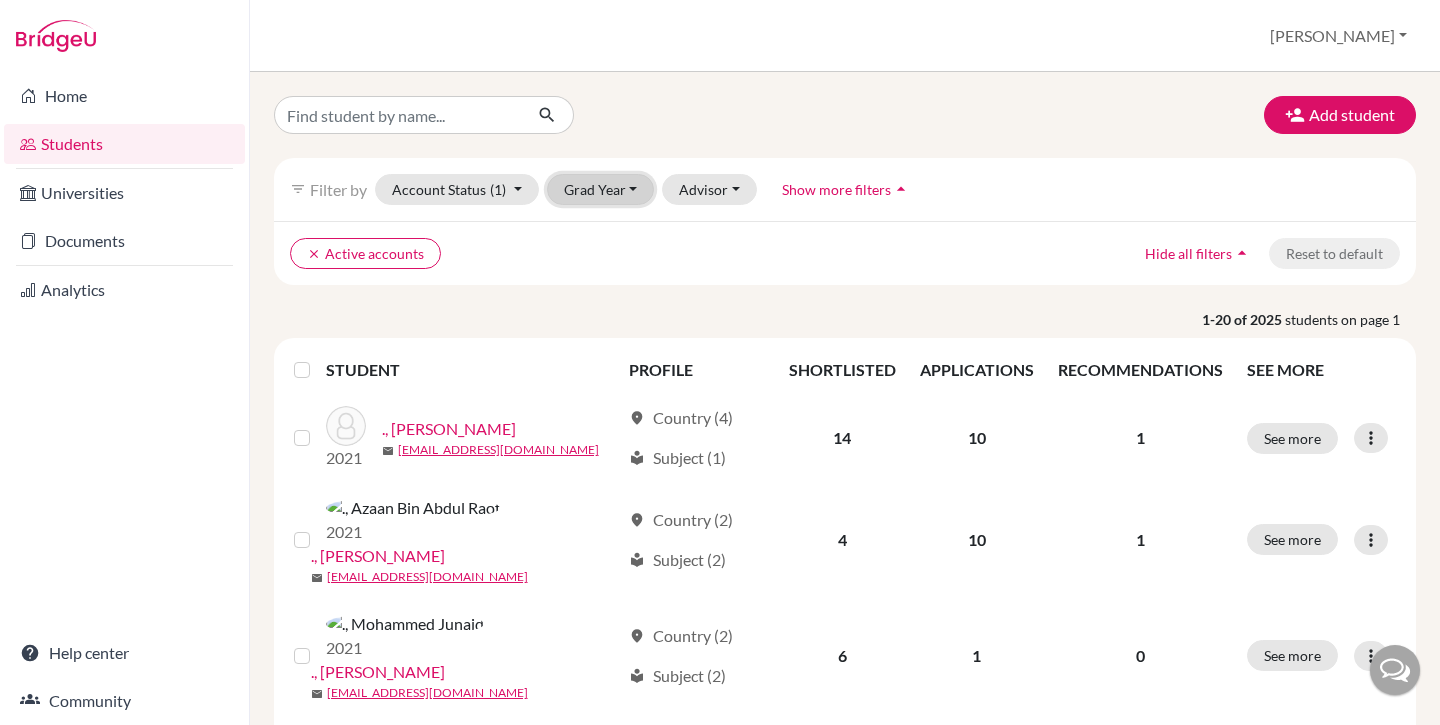 click on "Grad Year" at bounding box center [601, 189] 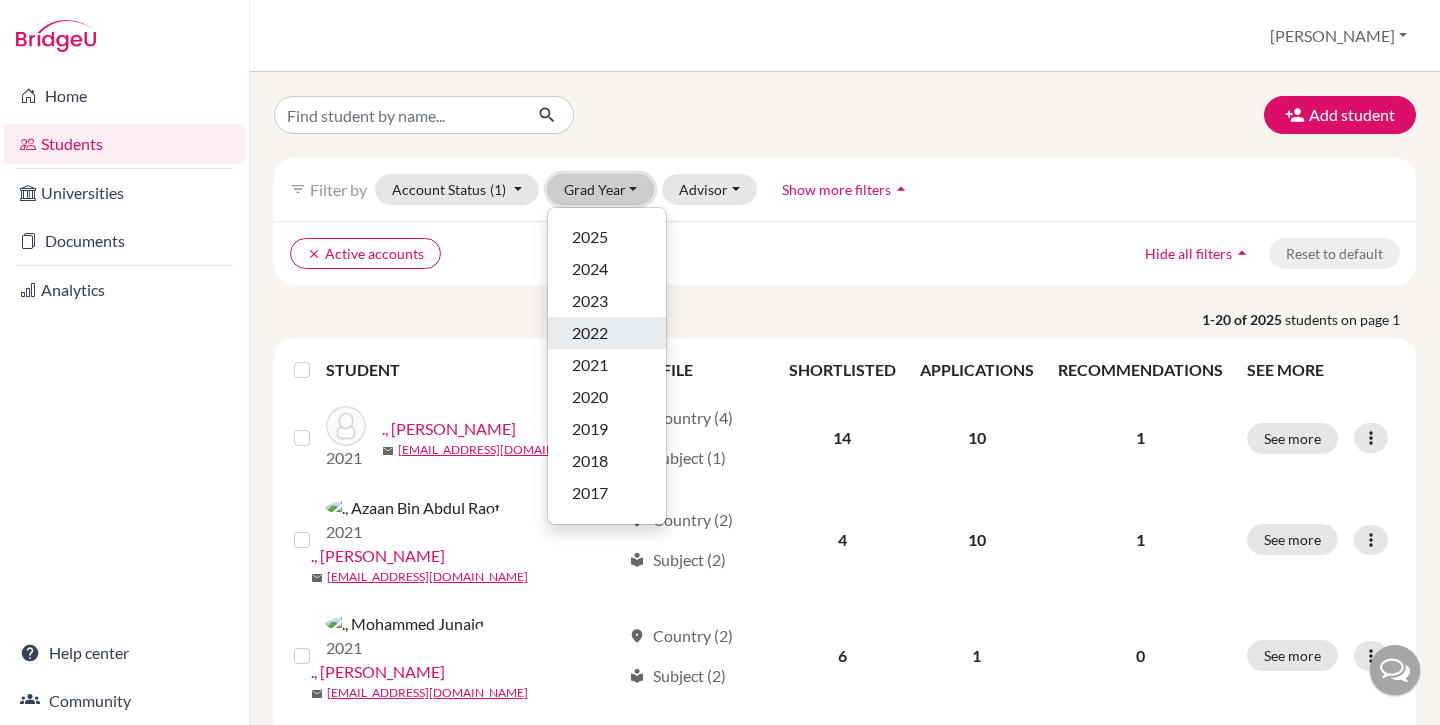 scroll, scrollTop: 0, scrollLeft: 0, axis: both 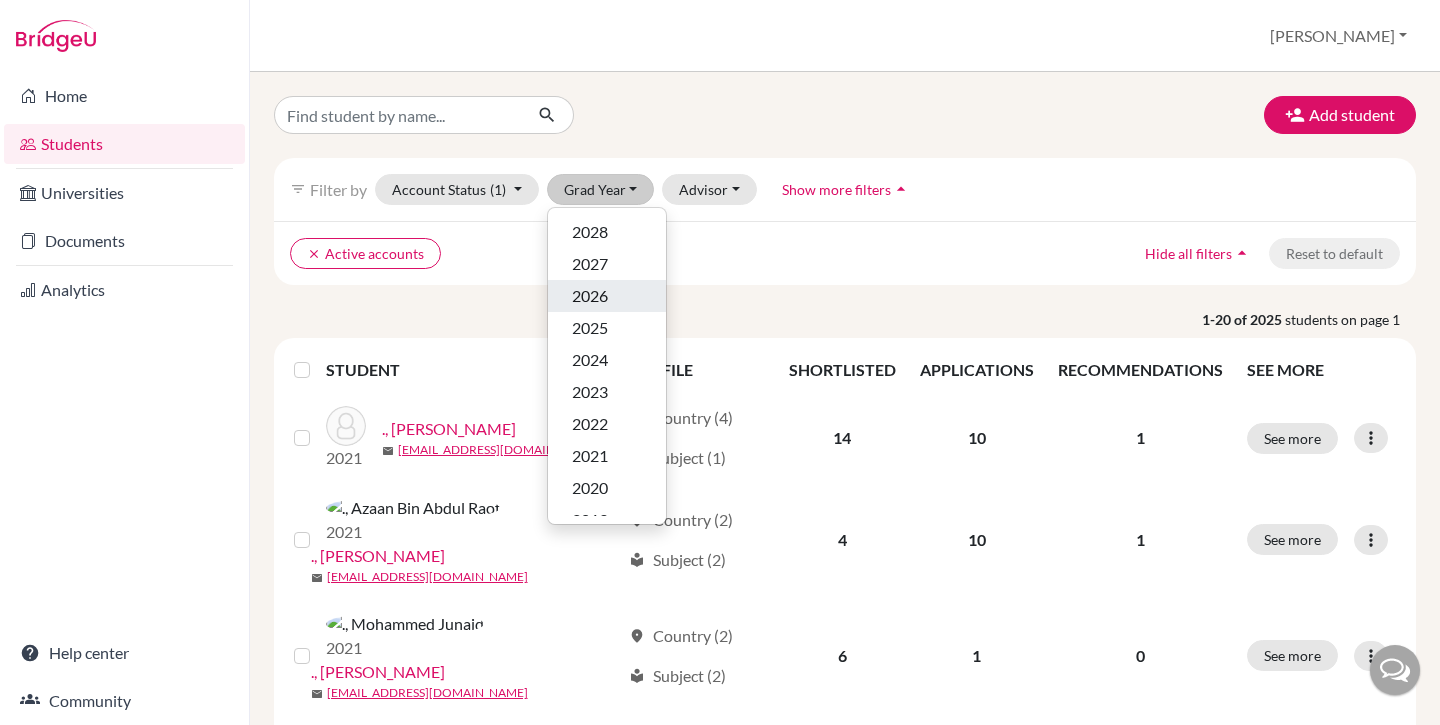 click on "2026" at bounding box center [607, 296] 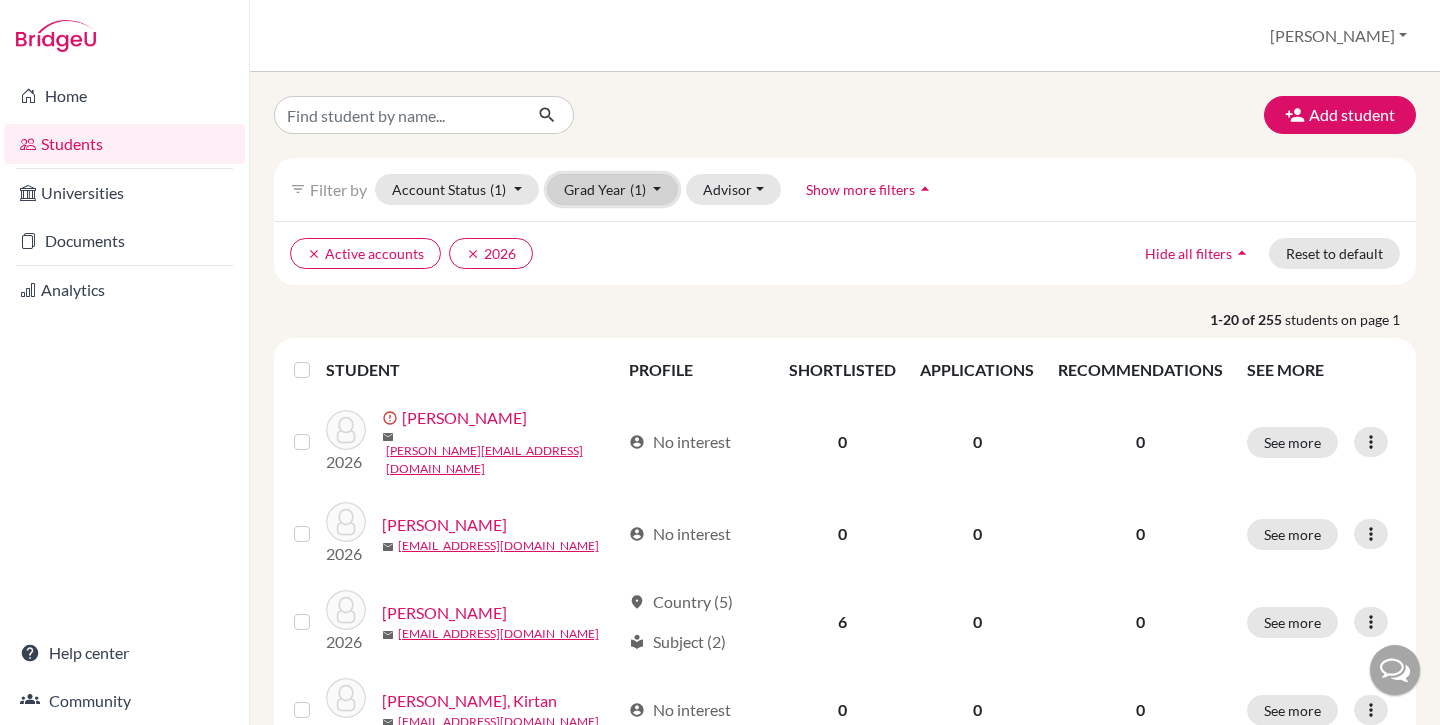 click on "Grad Year (1)" at bounding box center (613, 189) 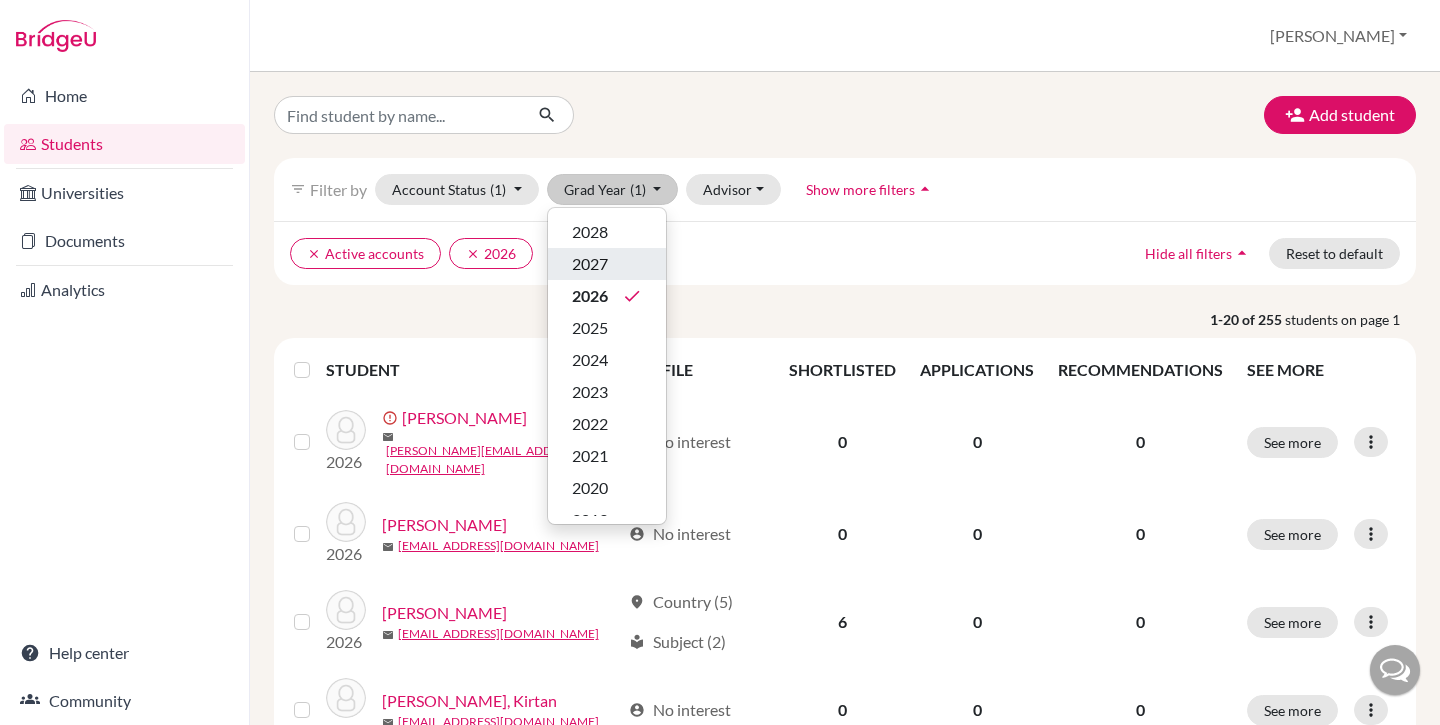 click on "2027" at bounding box center [590, 264] 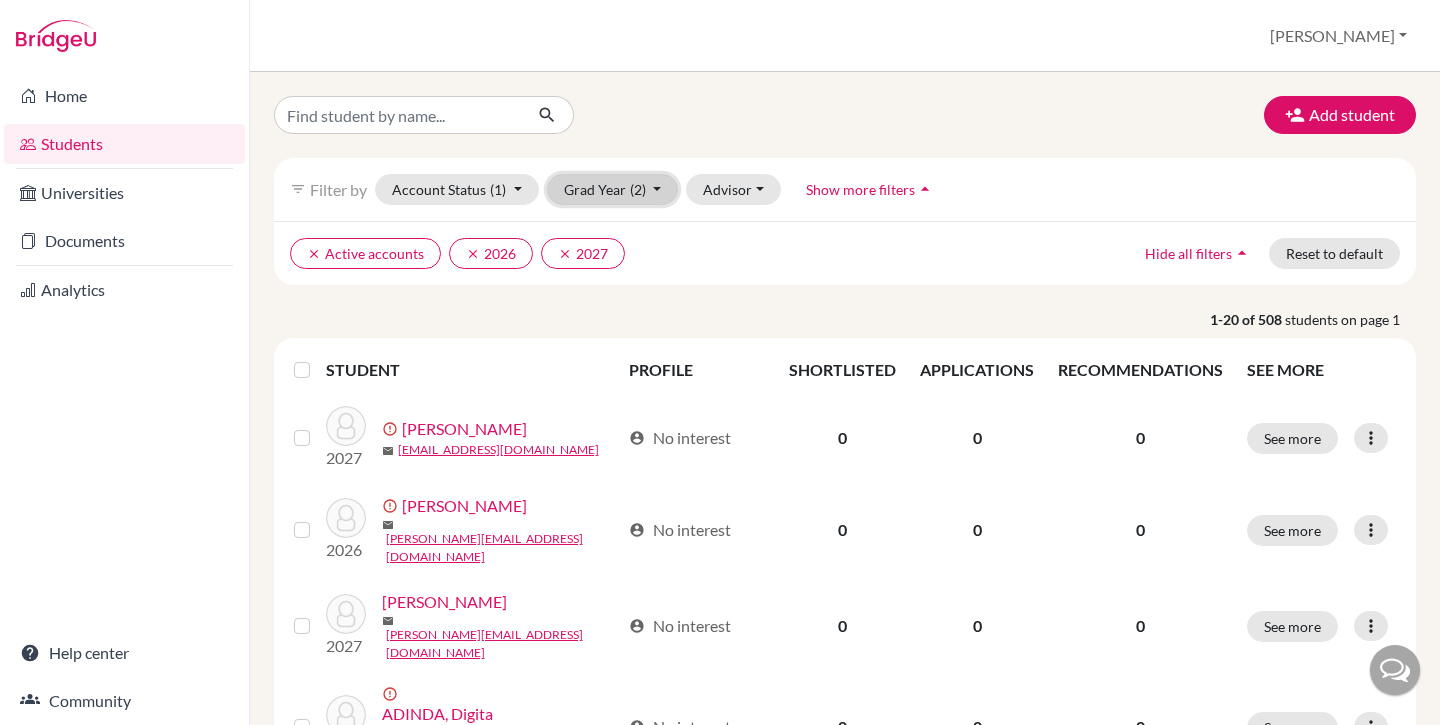 click on "Grad Year (2)" at bounding box center [613, 189] 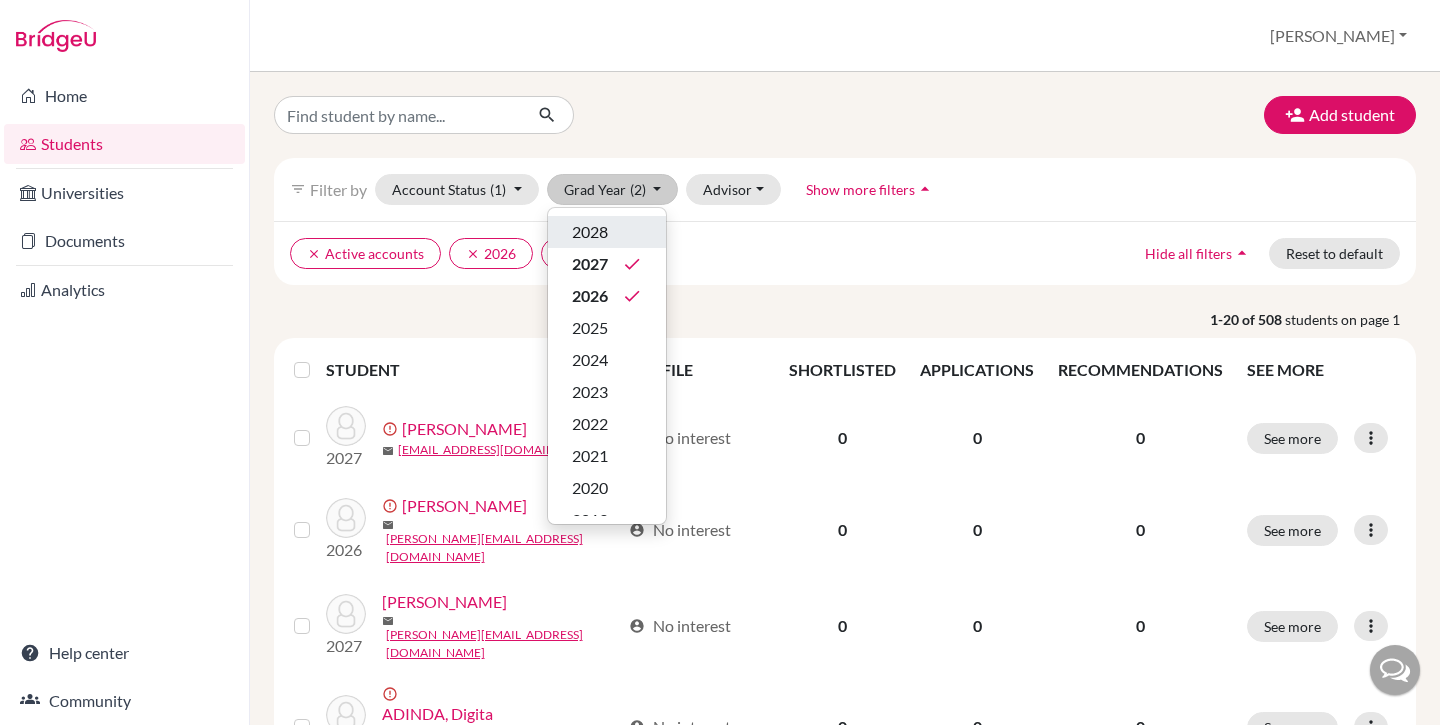 click on "2028" at bounding box center [590, 232] 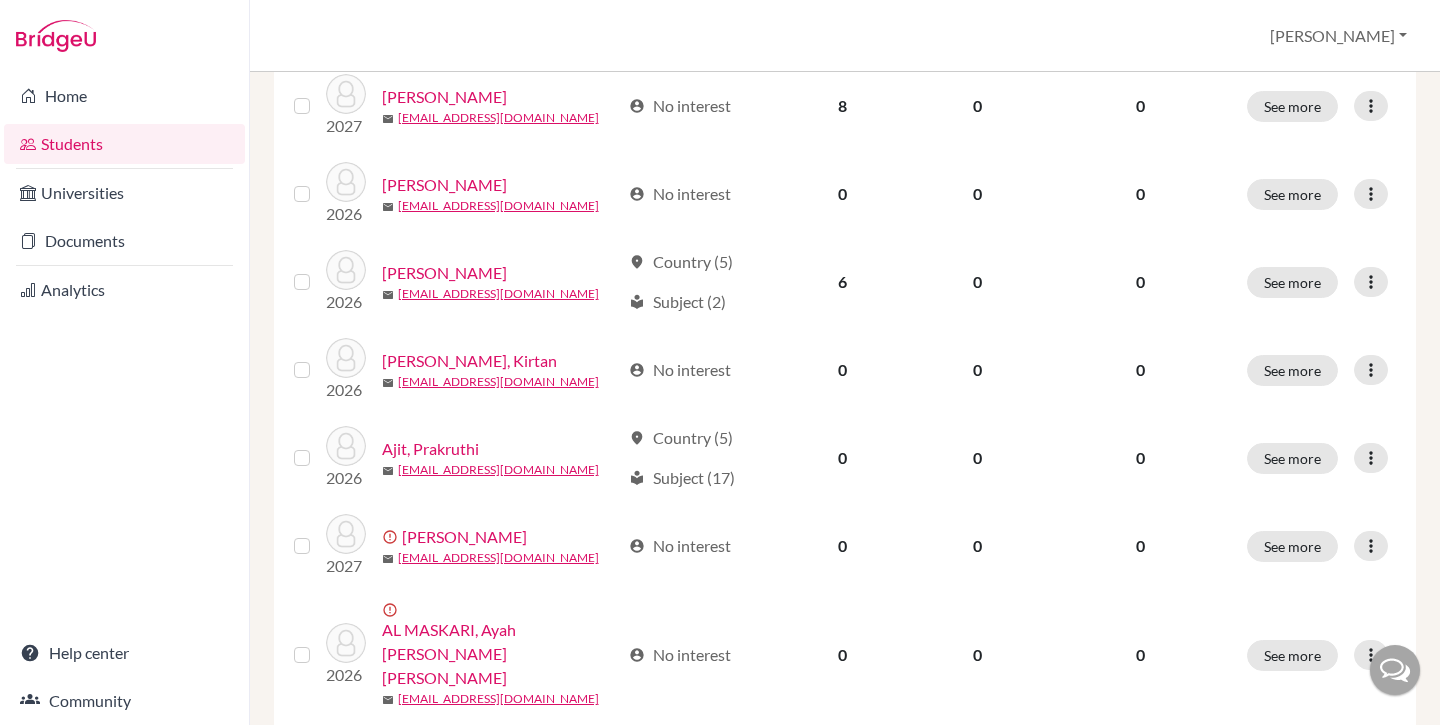 scroll, scrollTop: 0, scrollLeft: 0, axis: both 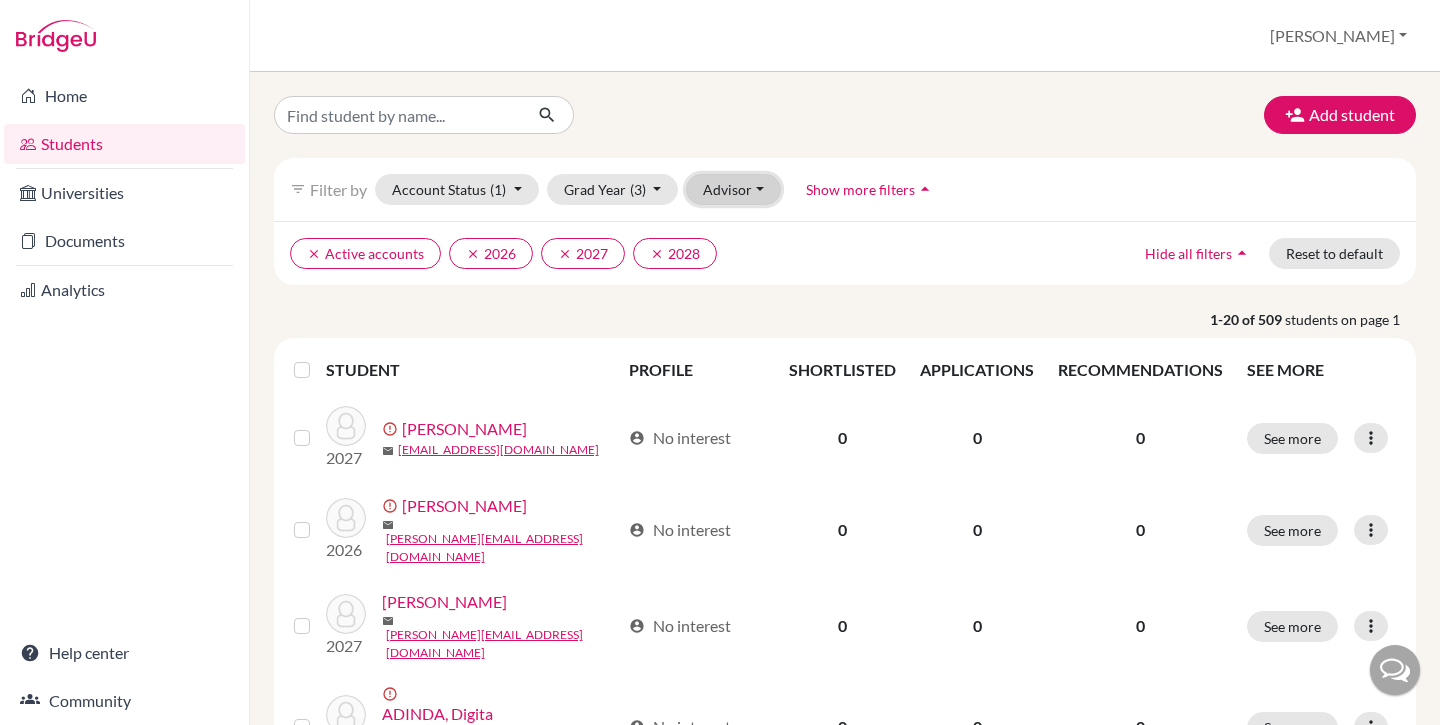 click on "Advisor" at bounding box center (733, 189) 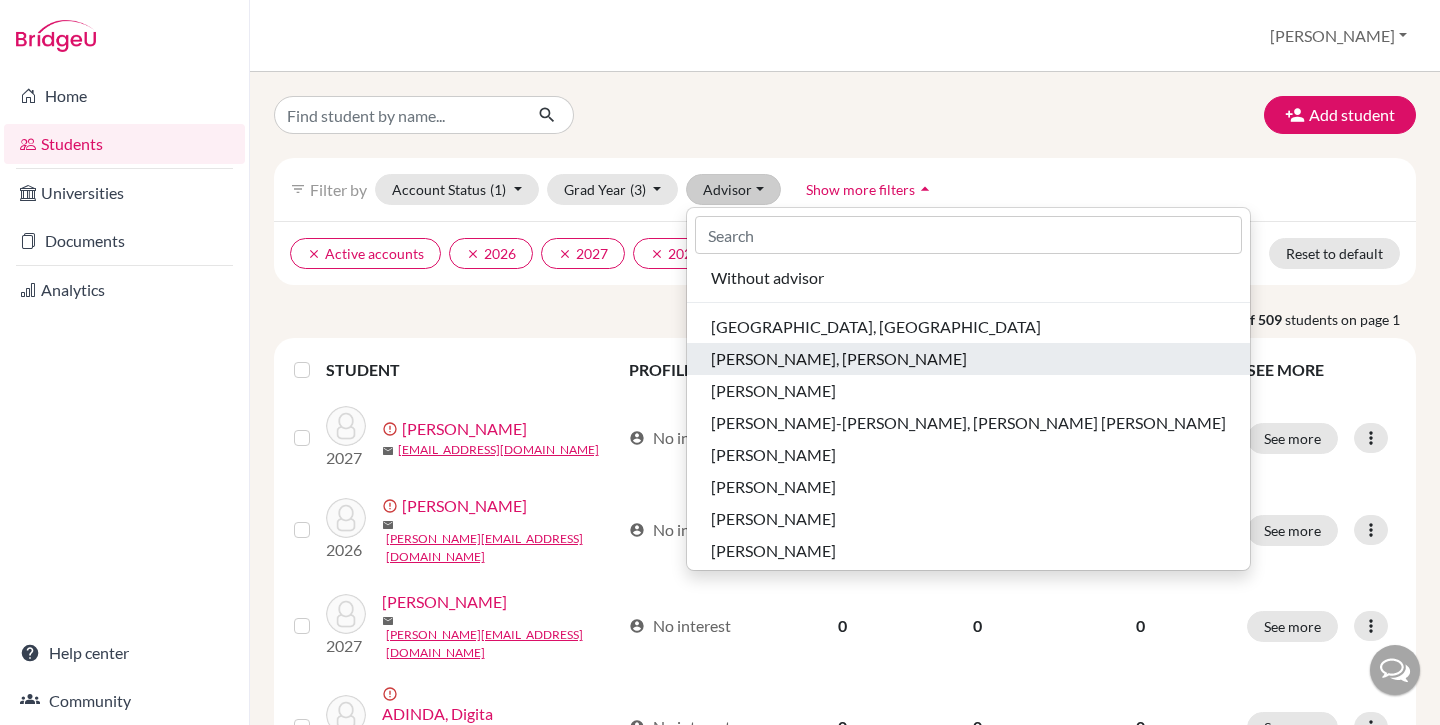 click on "[PERSON_NAME], [PERSON_NAME]" at bounding box center (839, 359) 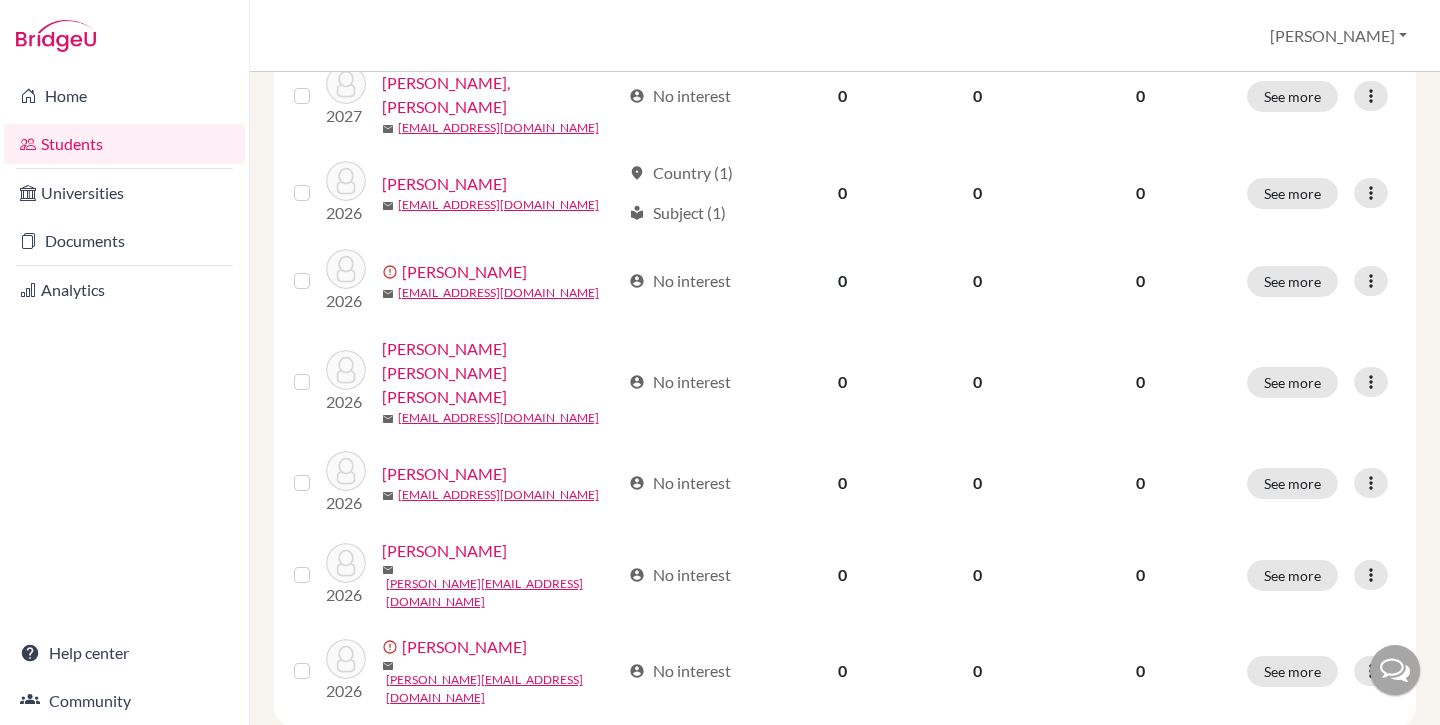 scroll, scrollTop: 0, scrollLeft: 0, axis: both 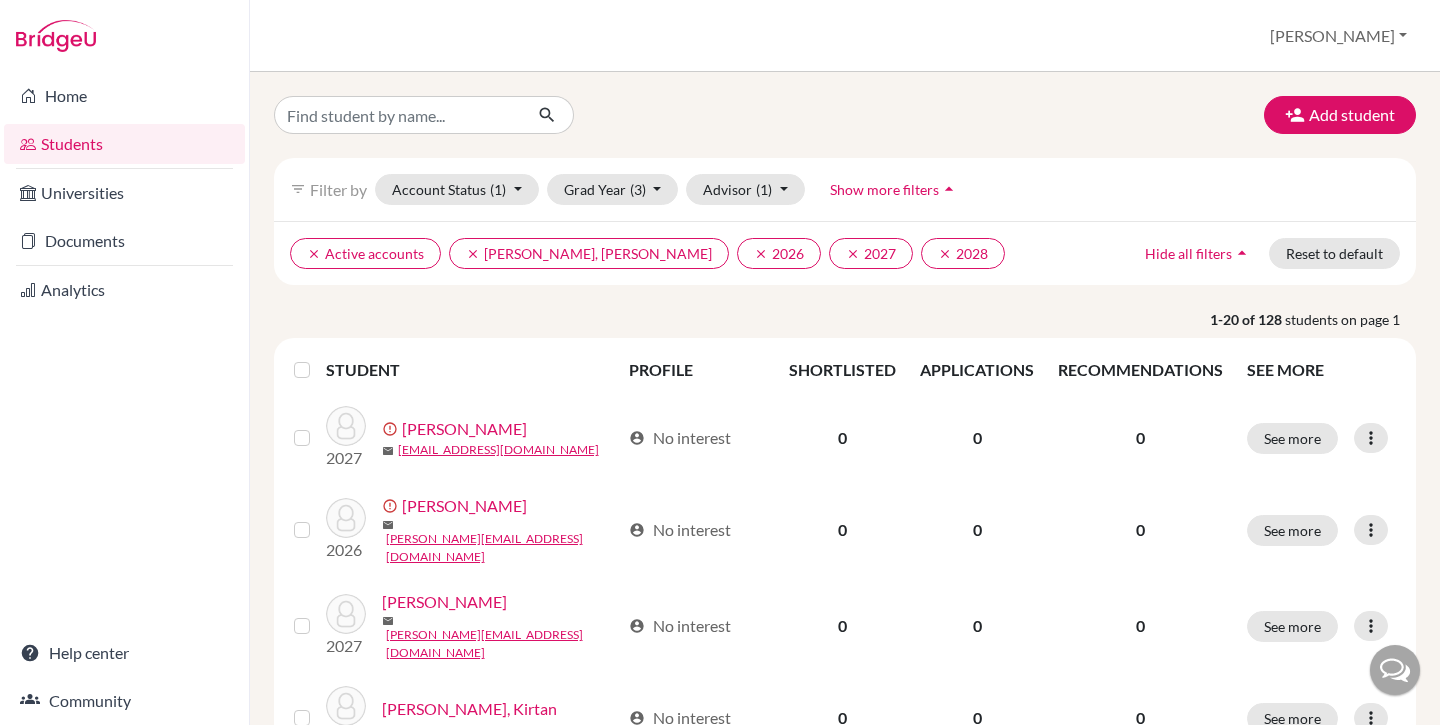 click at bounding box center (318, 358) 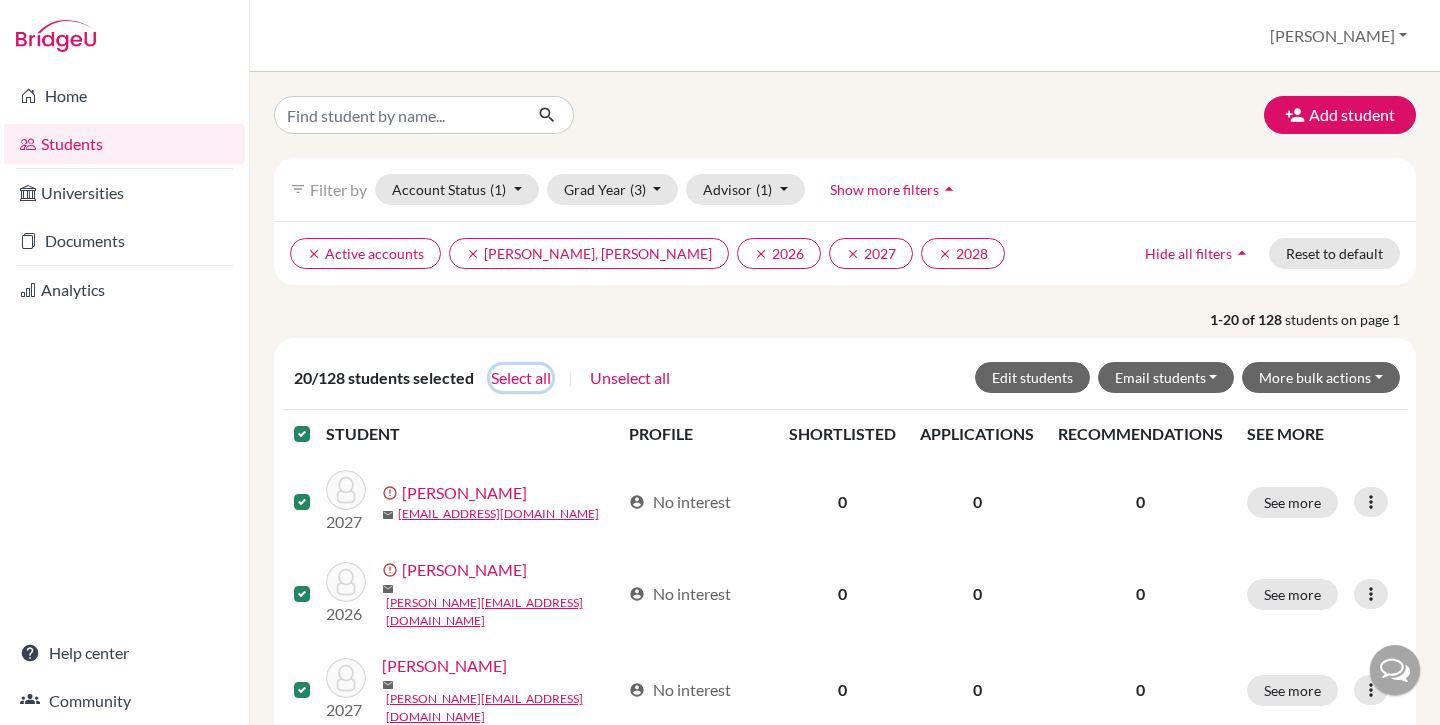 click on "Select all" 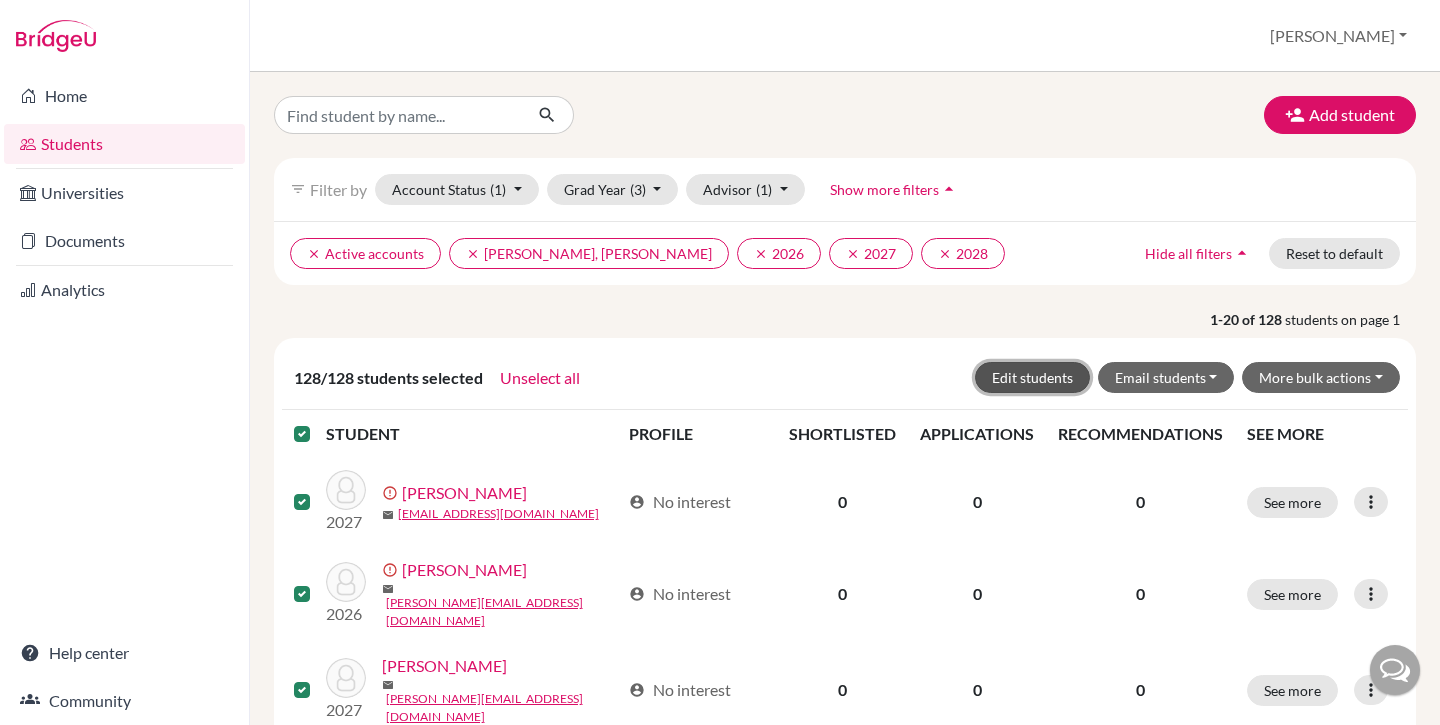 click on "Edit students" at bounding box center [1032, 377] 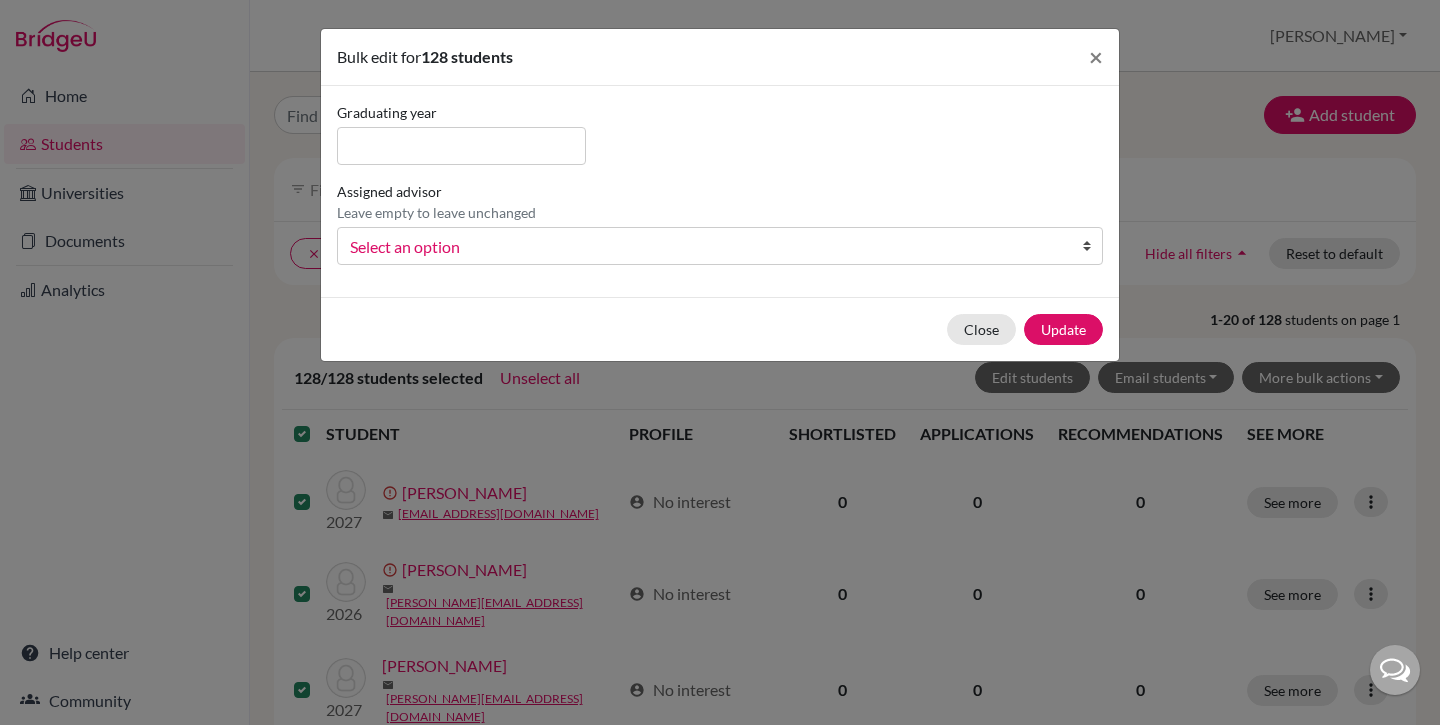 click on "Select an option" at bounding box center (707, 247) 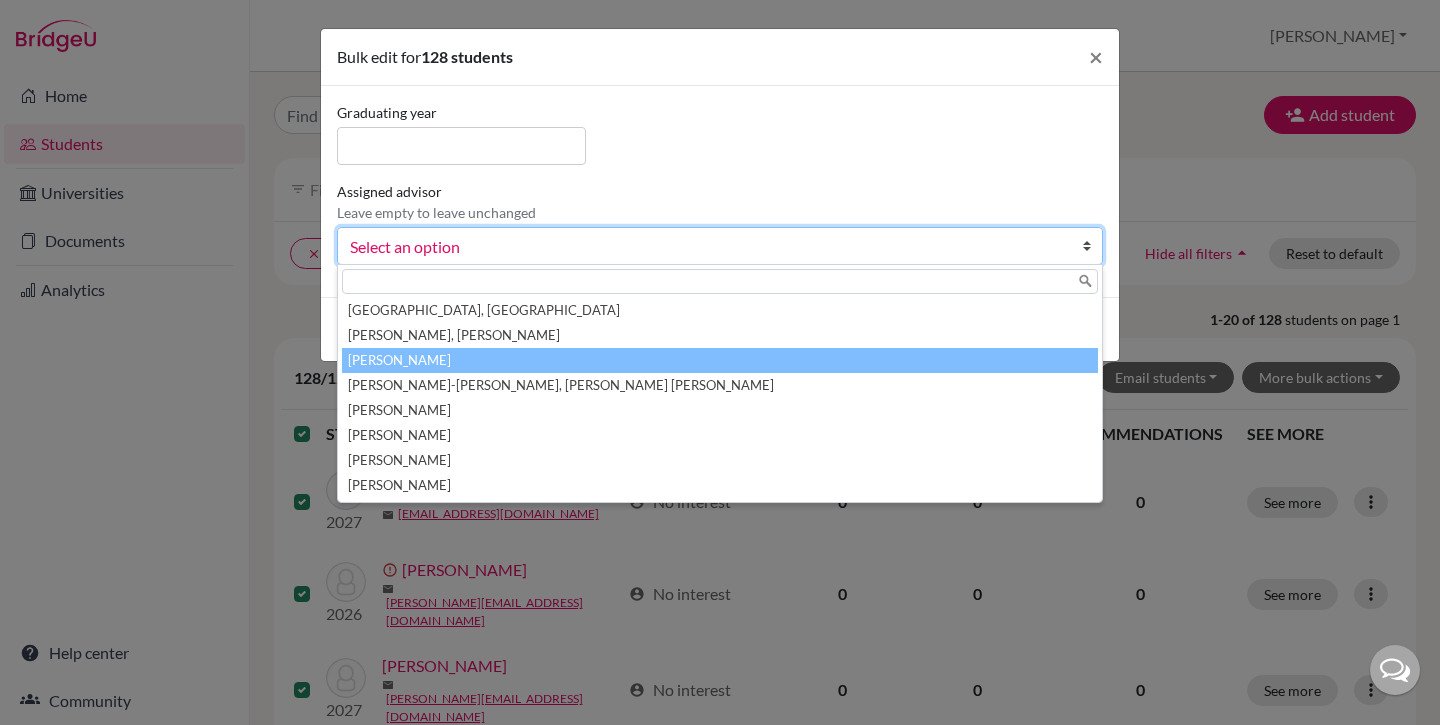 click on "[PERSON_NAME]" at bounding box center (720, 360) 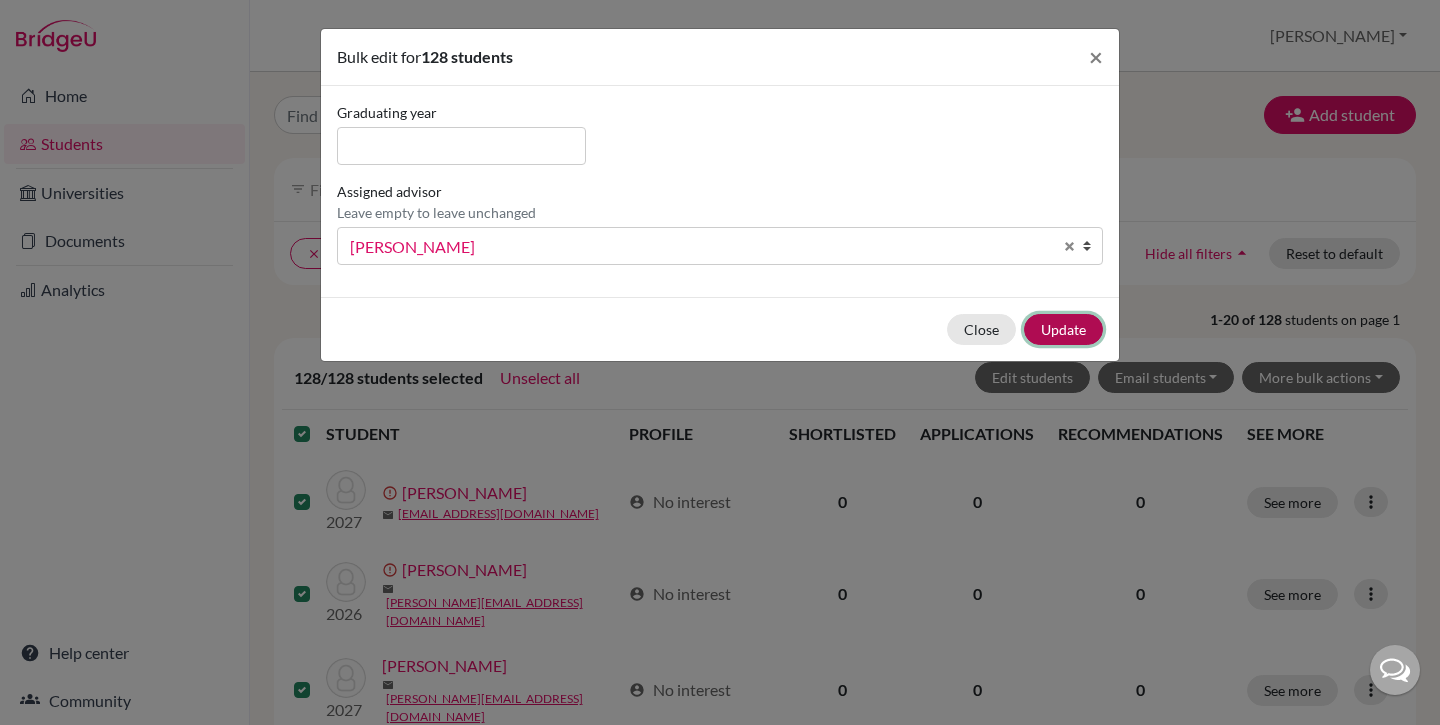 click on "Update" at bounding box center [1063, 329] 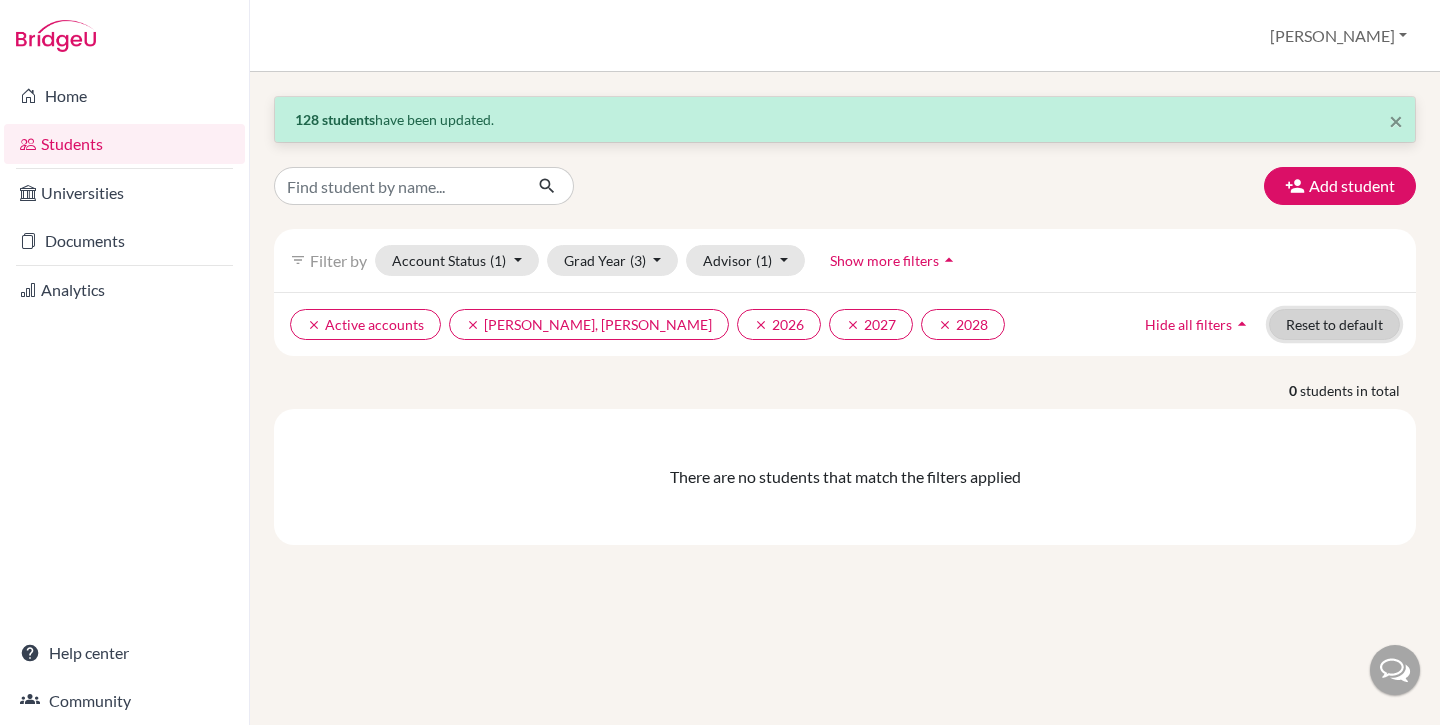 click on "Reset to default" at bounding box center (1334, 324) 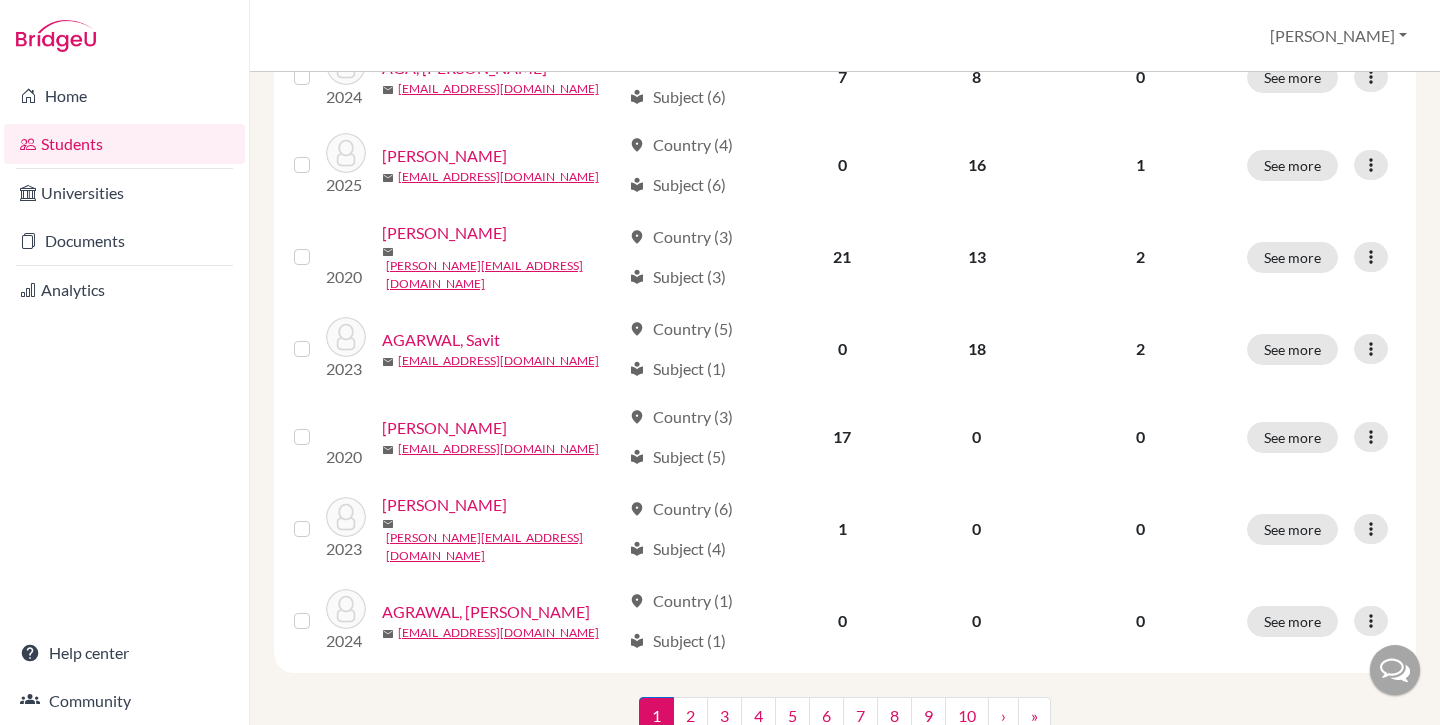 scroll, scrollTop: 0, scrollLeft: 0, axis: both 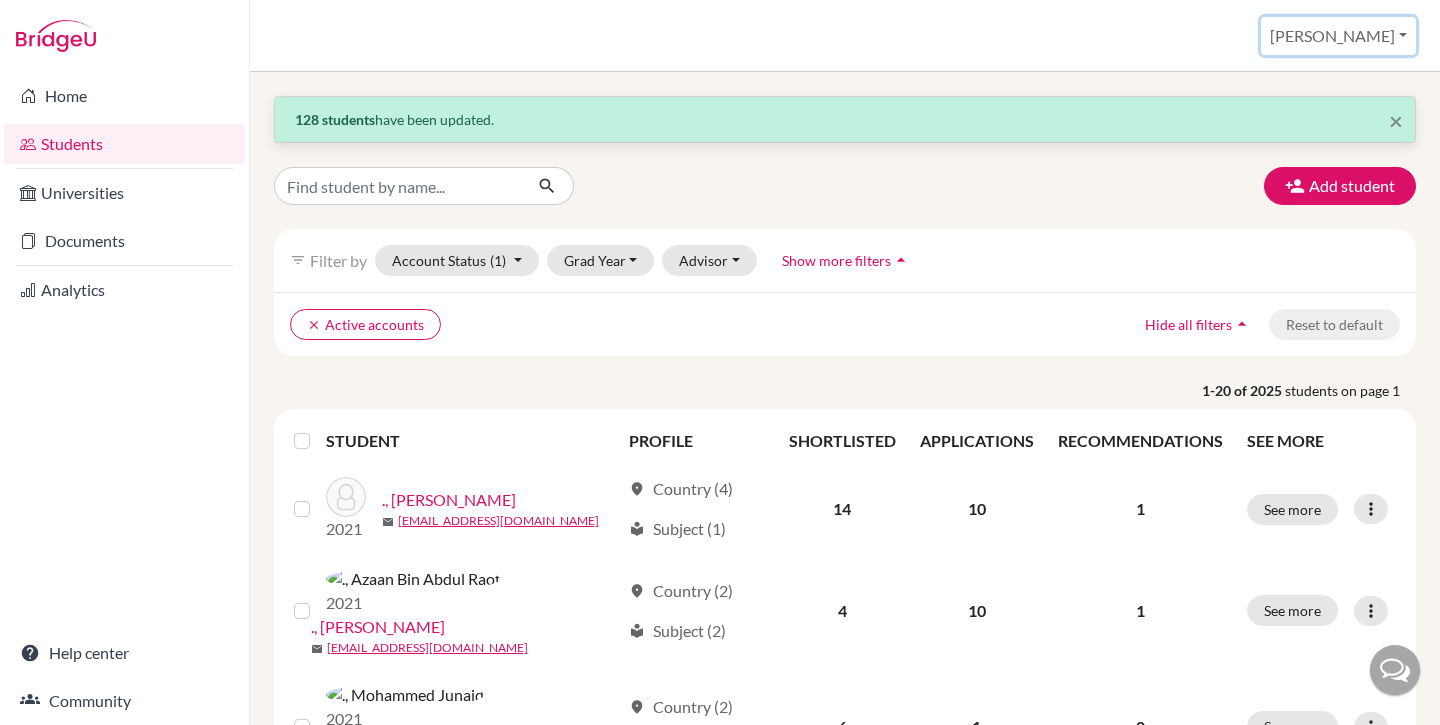 click on "[PERSON_NAME]" at bounding box center [1338, 36] 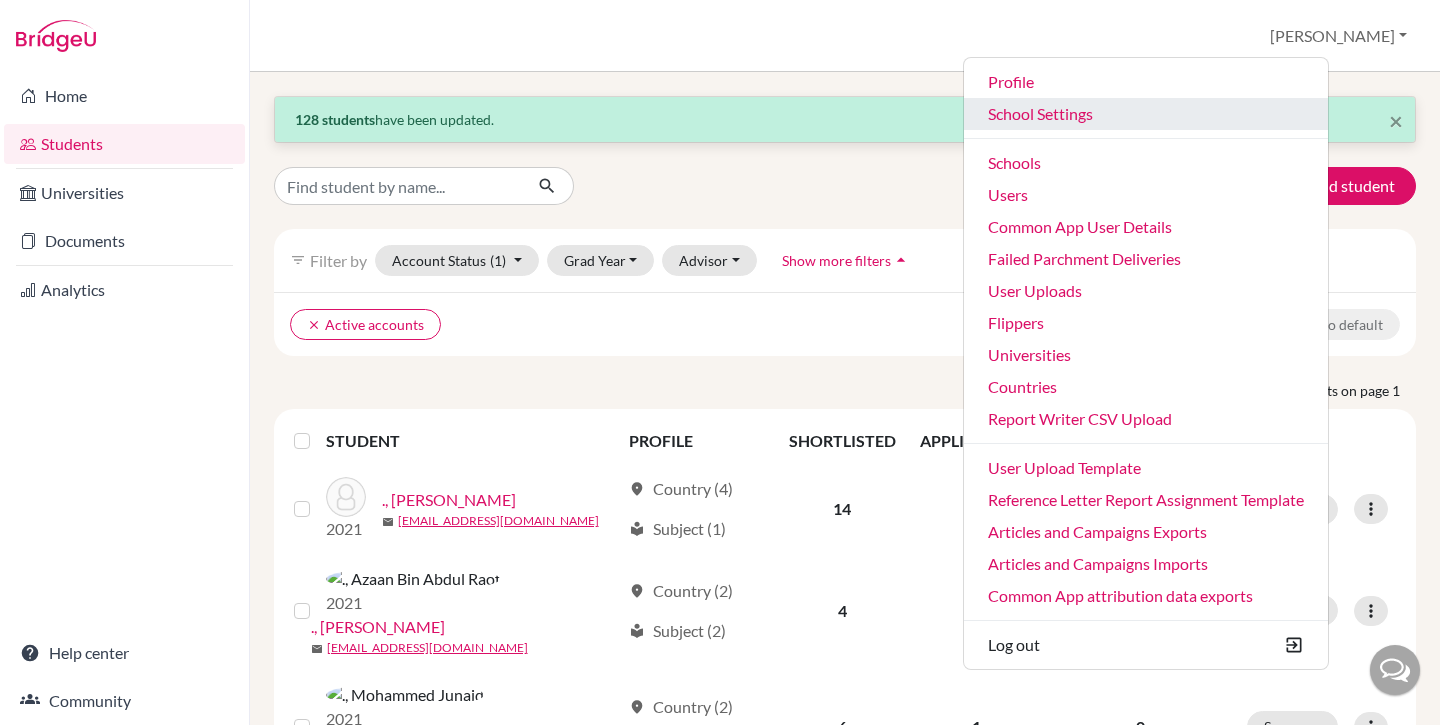 click on "School Settings" at bounding box center [1146, 114] 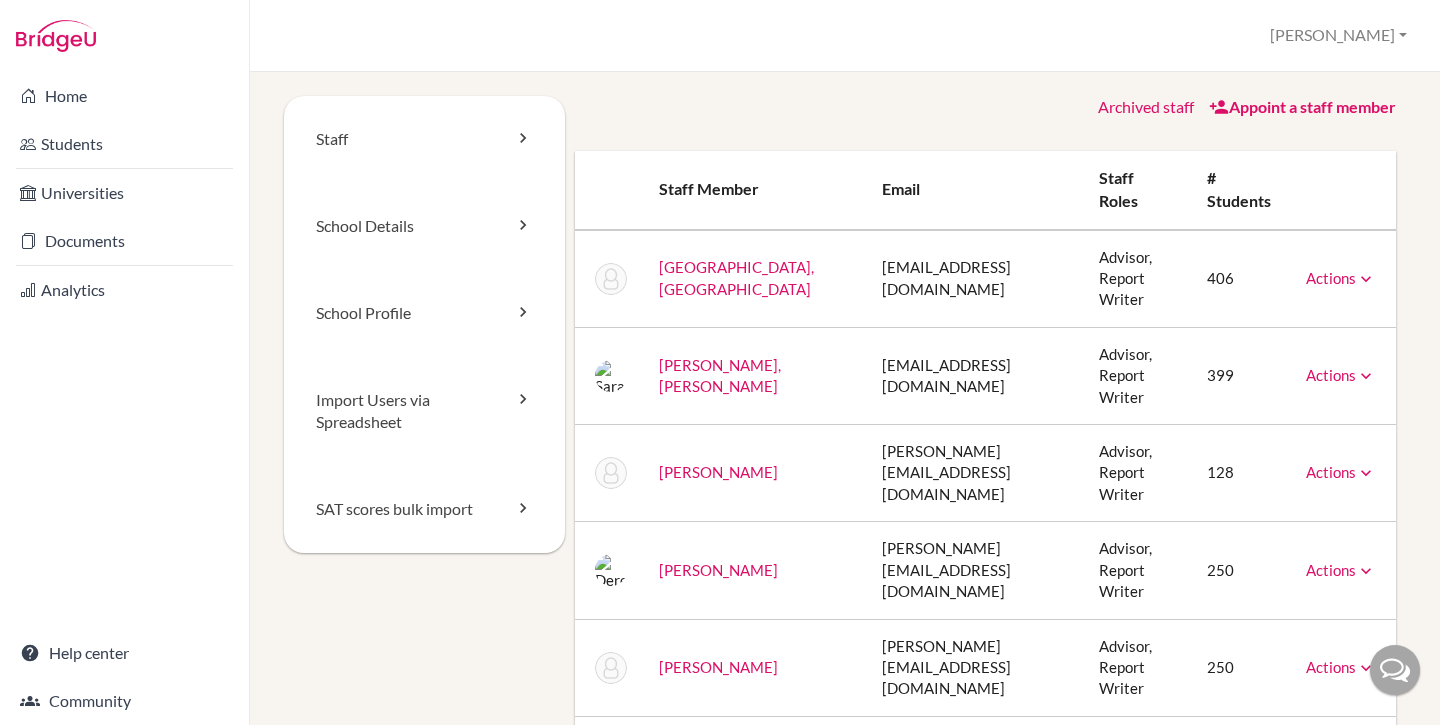 scroll, scrollTop: 0, scrollLeft: 0, axis: both 